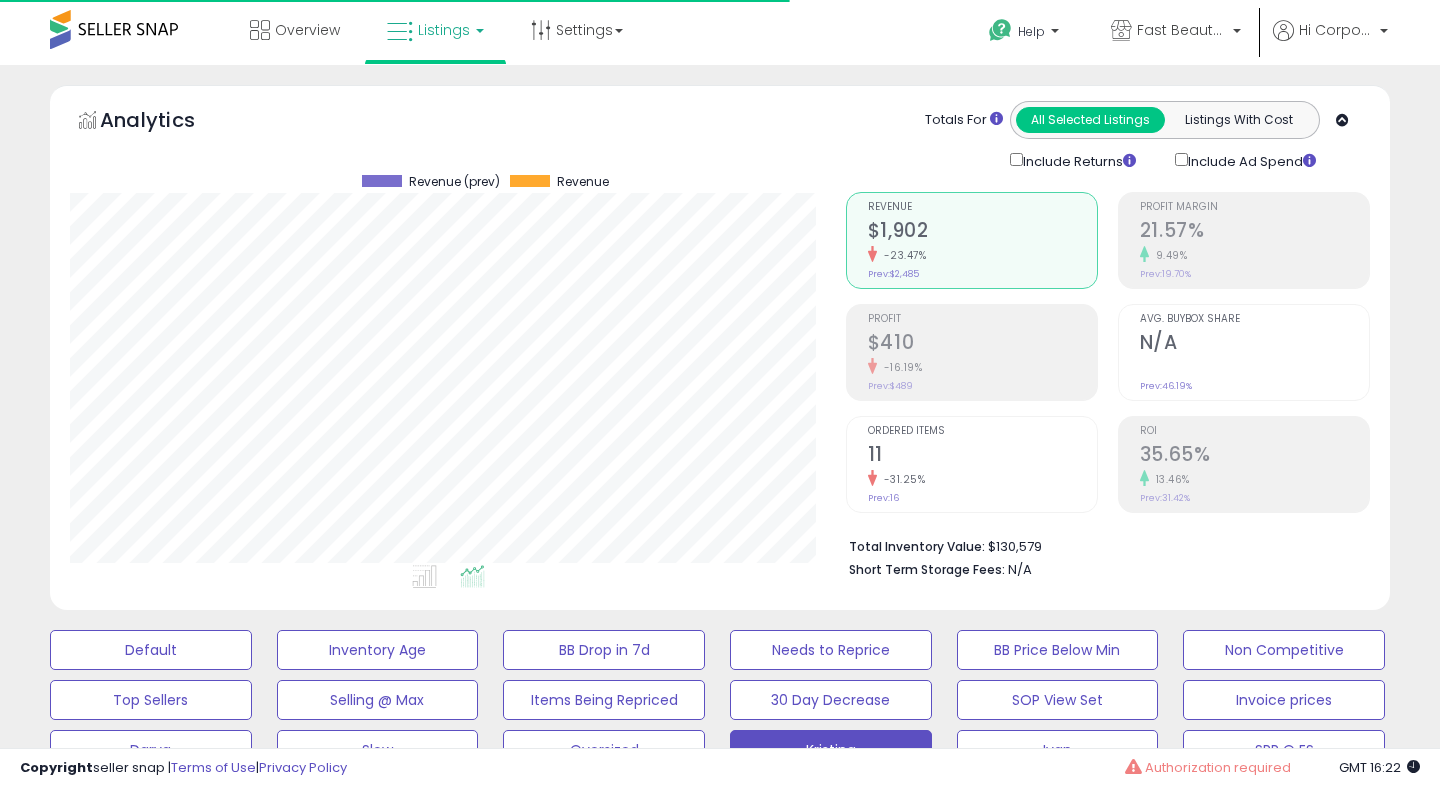 scroll, scrollTop: 224, scrollLeft: 0, axis: vertical 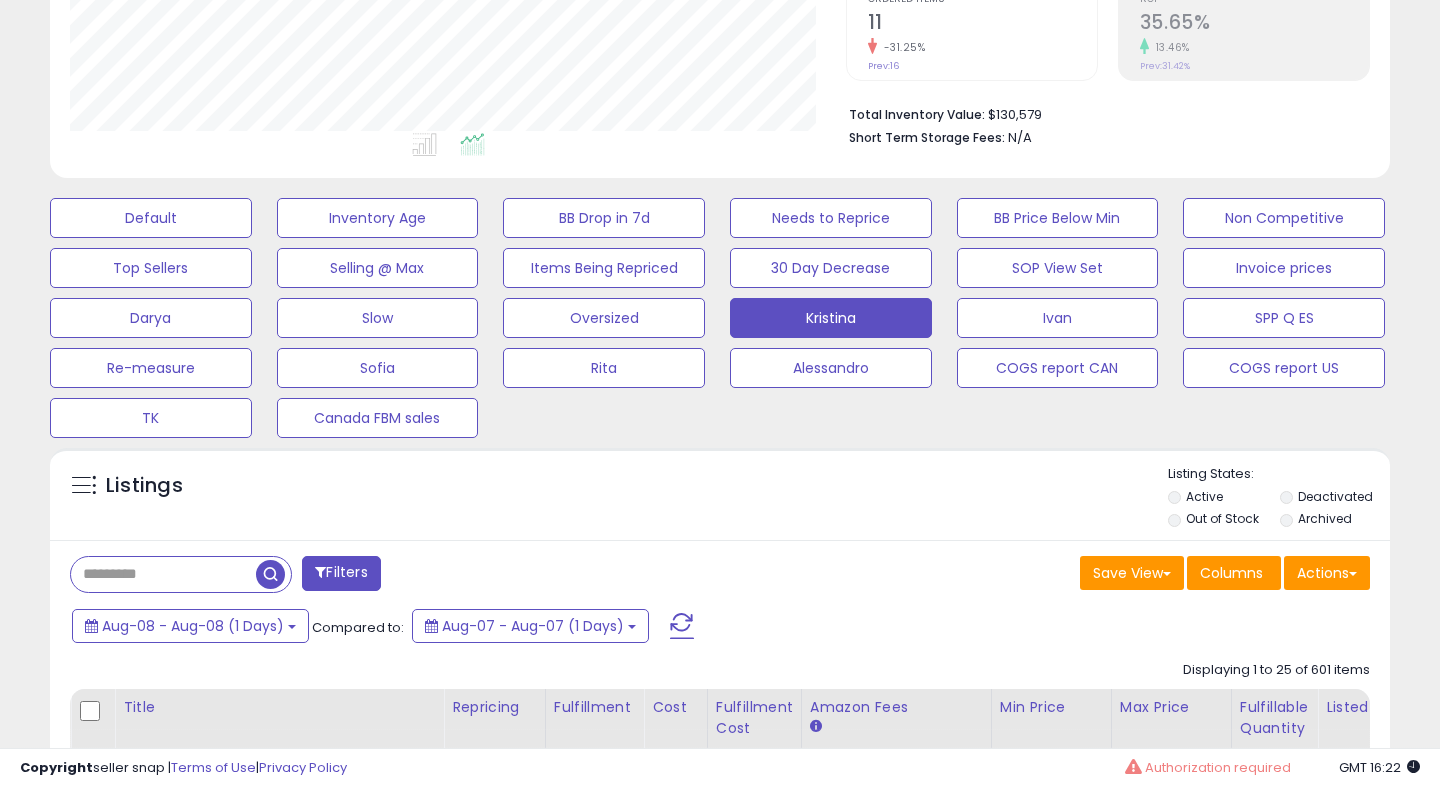 click at bounding box center [682, 626] 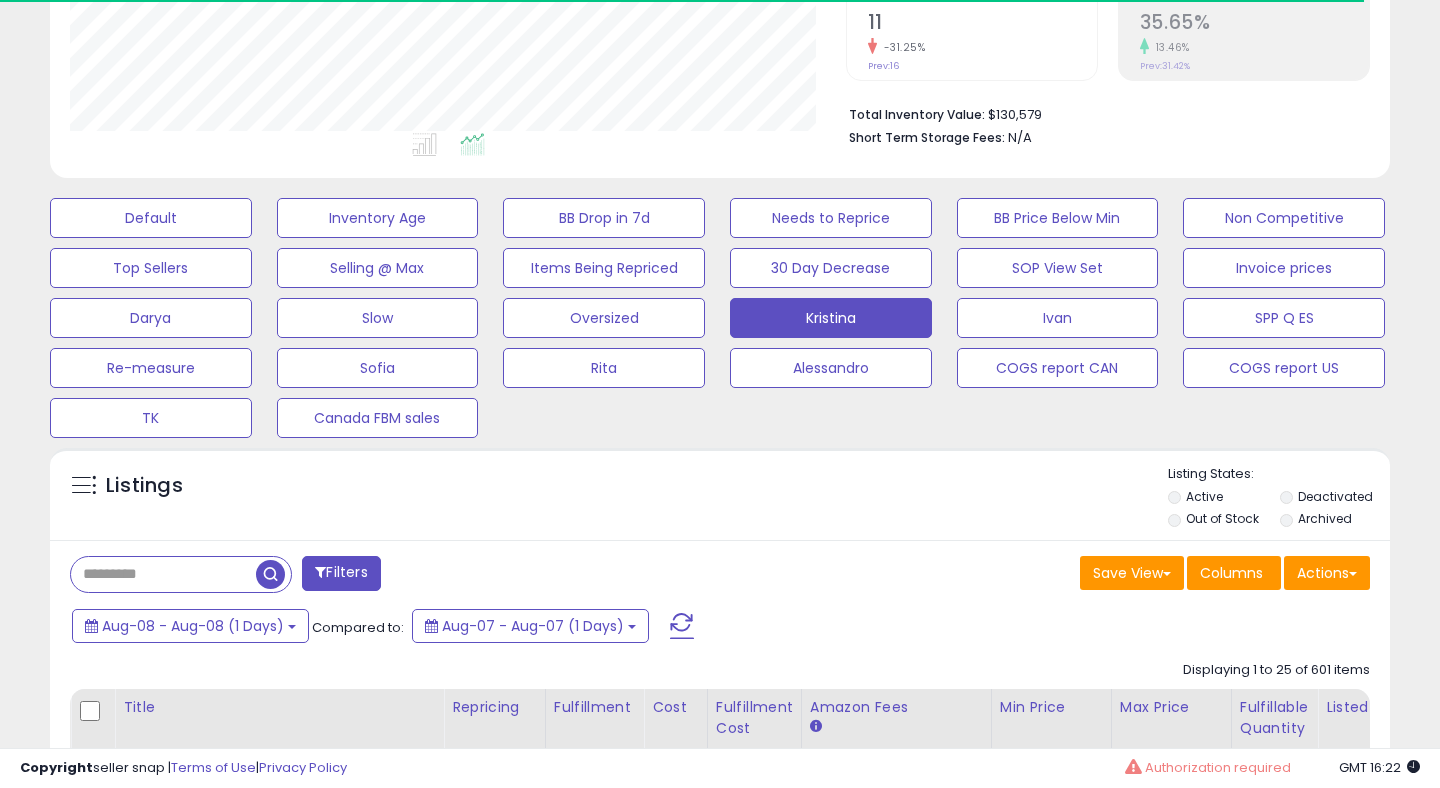 scroll, scrollTop: 0, scrollLeft: 0, axis: both 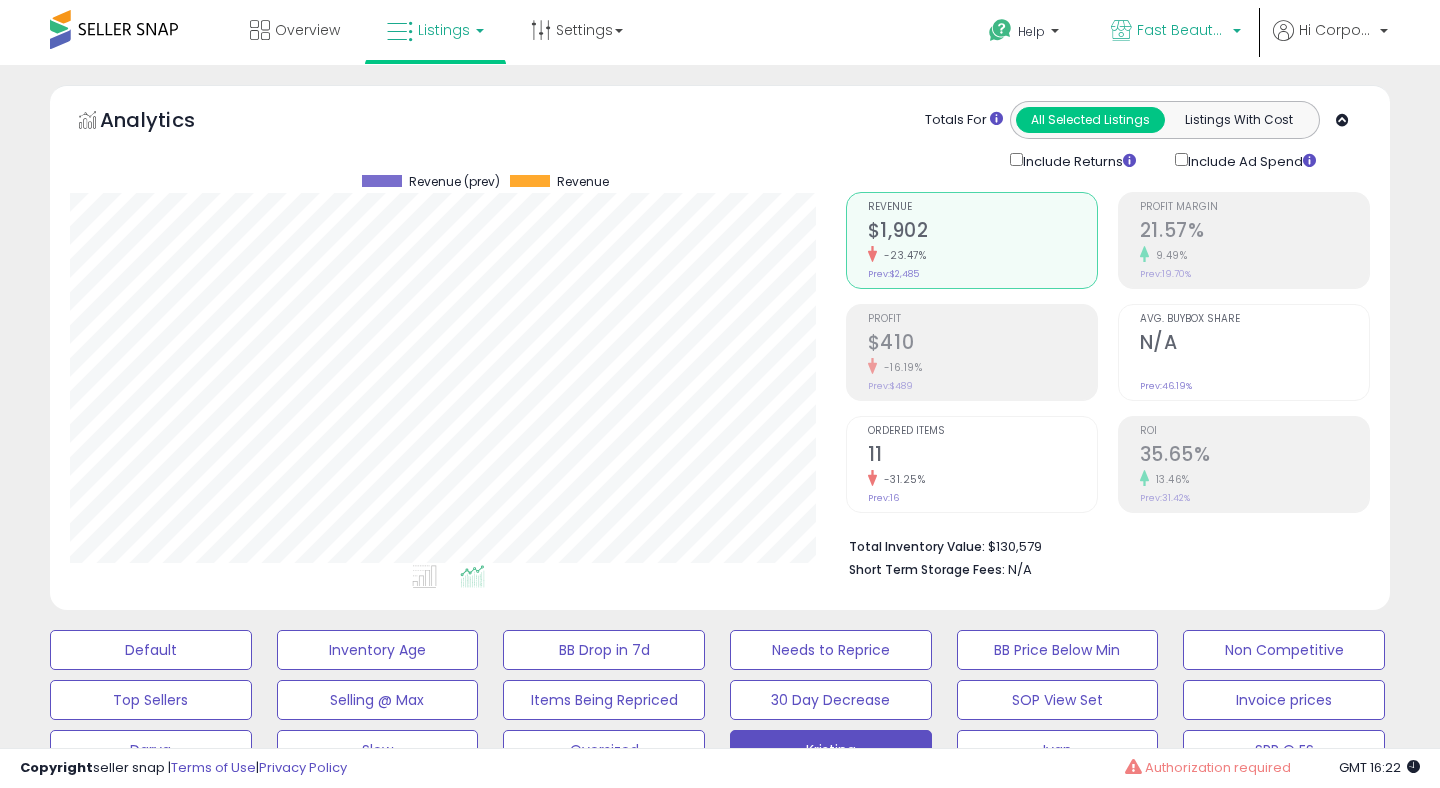 click on "Fast Beauty (Canada)" at bounding box center (1182, 30) 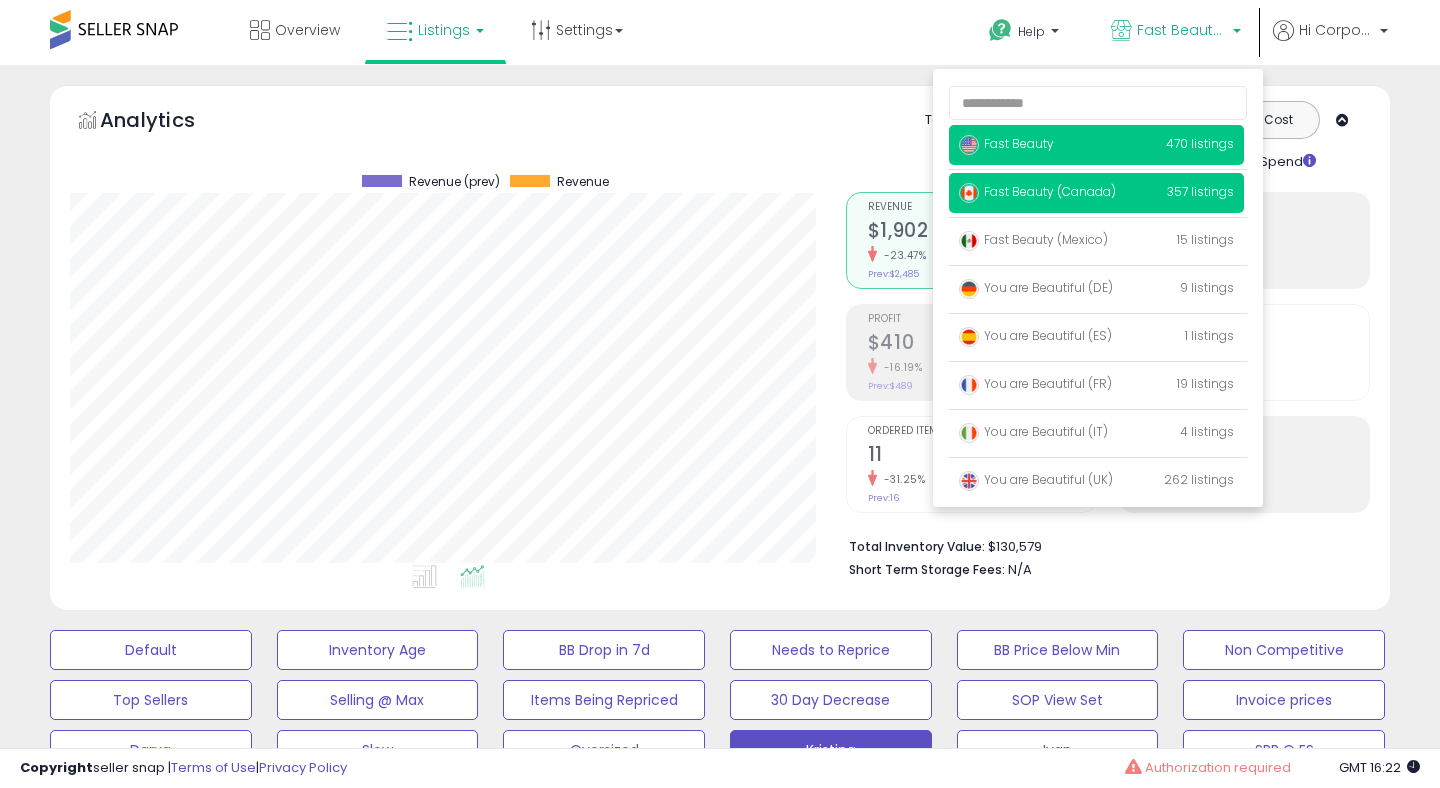 click on "Fast Beauty" at bounding box center (1006, 143) 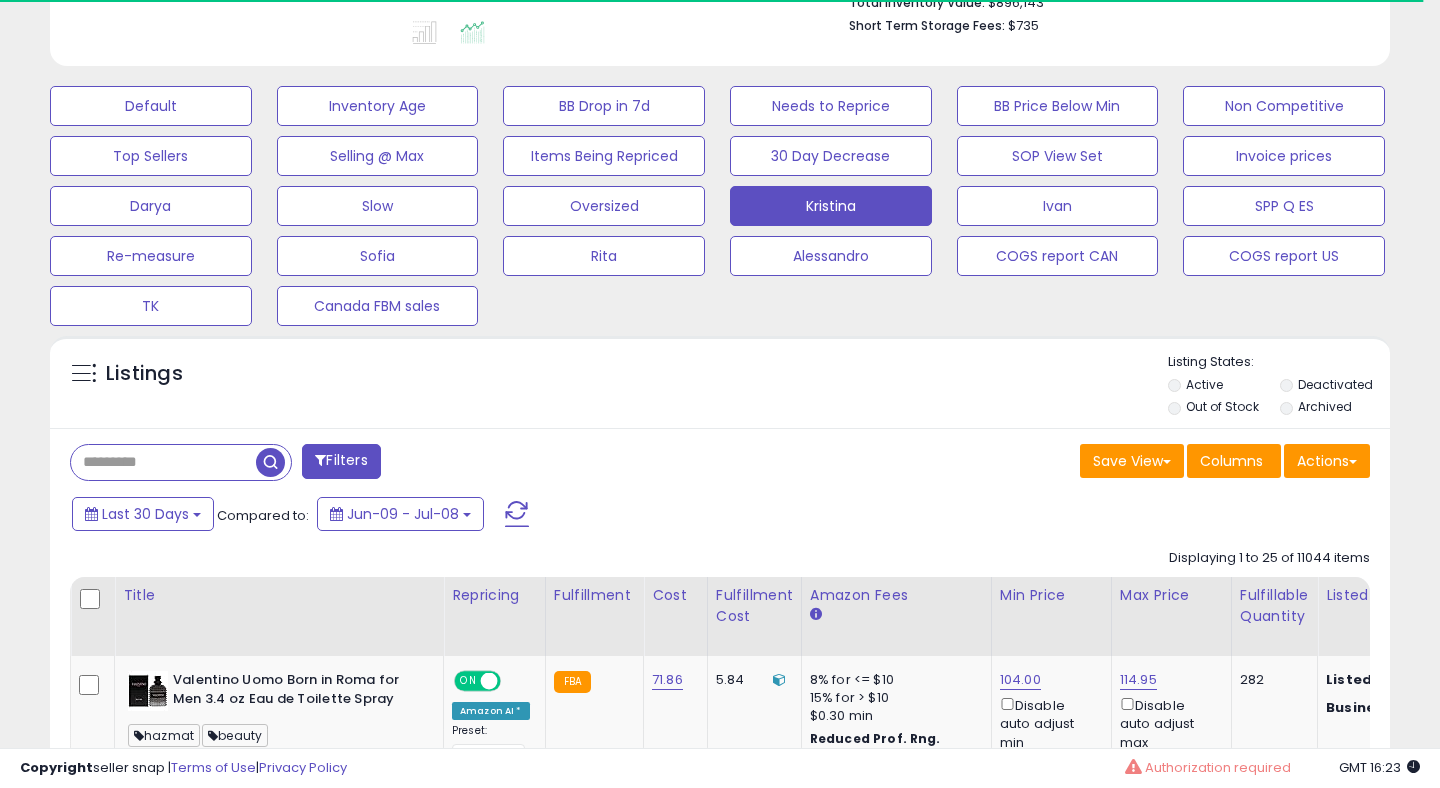 scroll, scrollTop: 564, scrollLeft: 0, axis: vertical 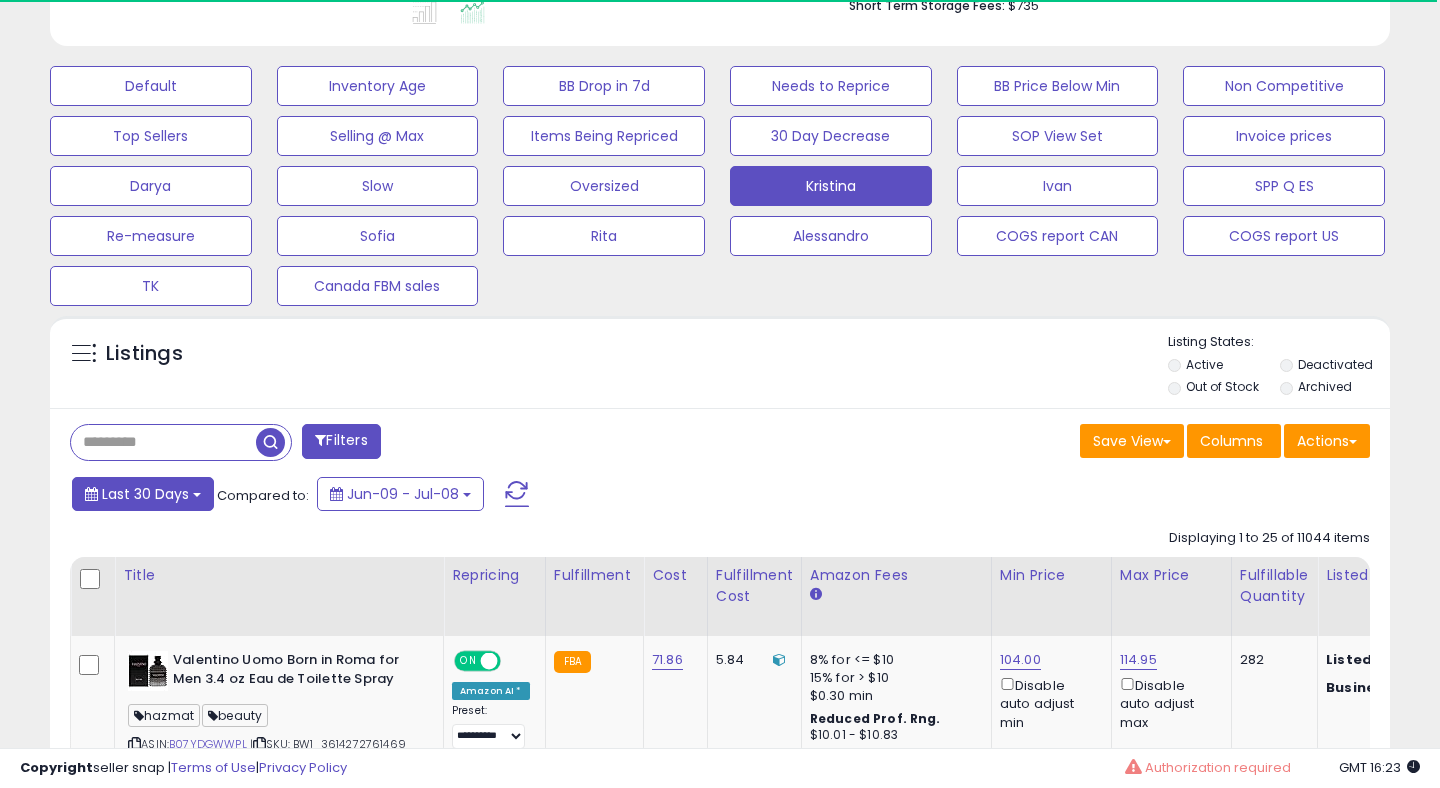 click on "Last 30 Days" at bounding box center (145, 494) 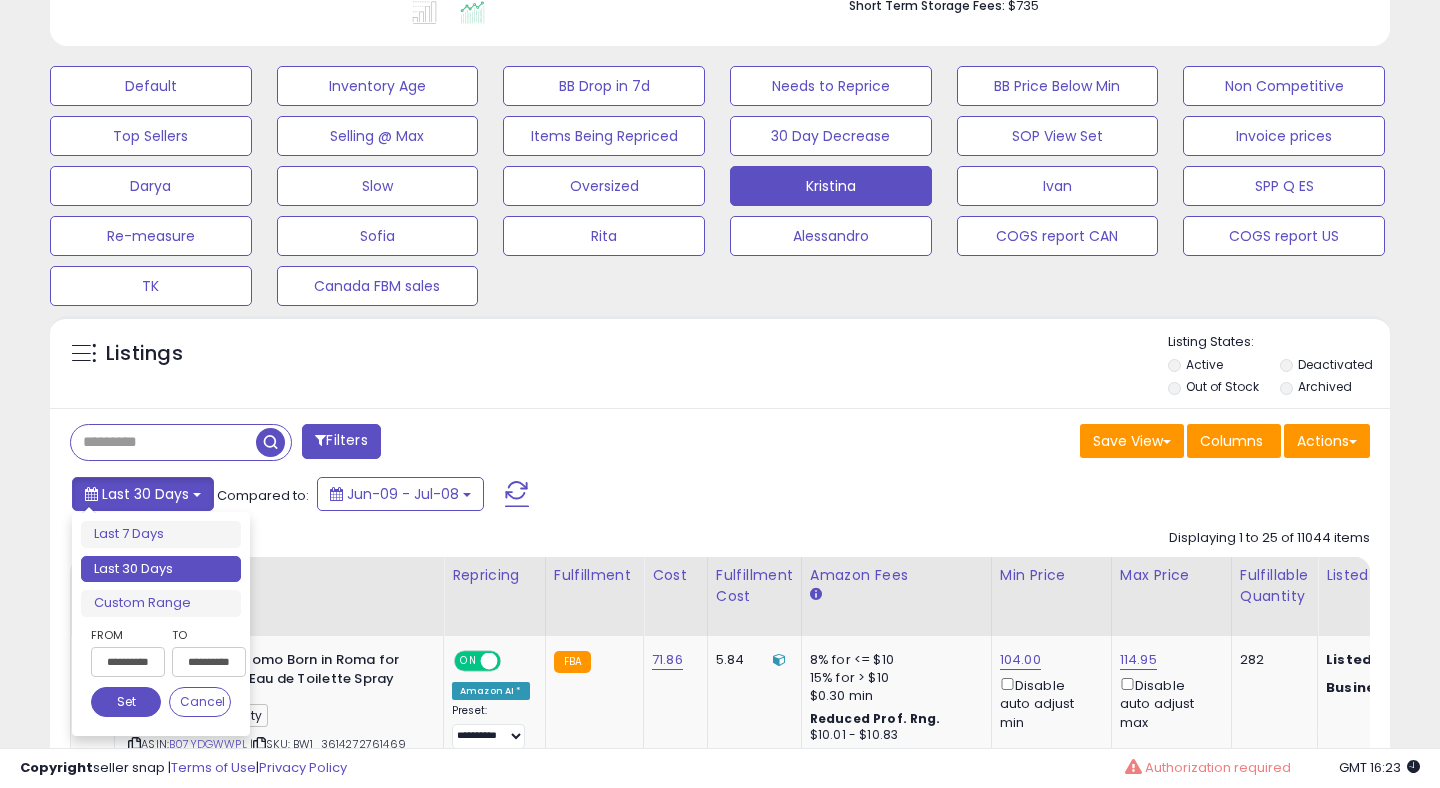 scroll, scrollTop: 999590, scrollLeft: 999224, axis: both 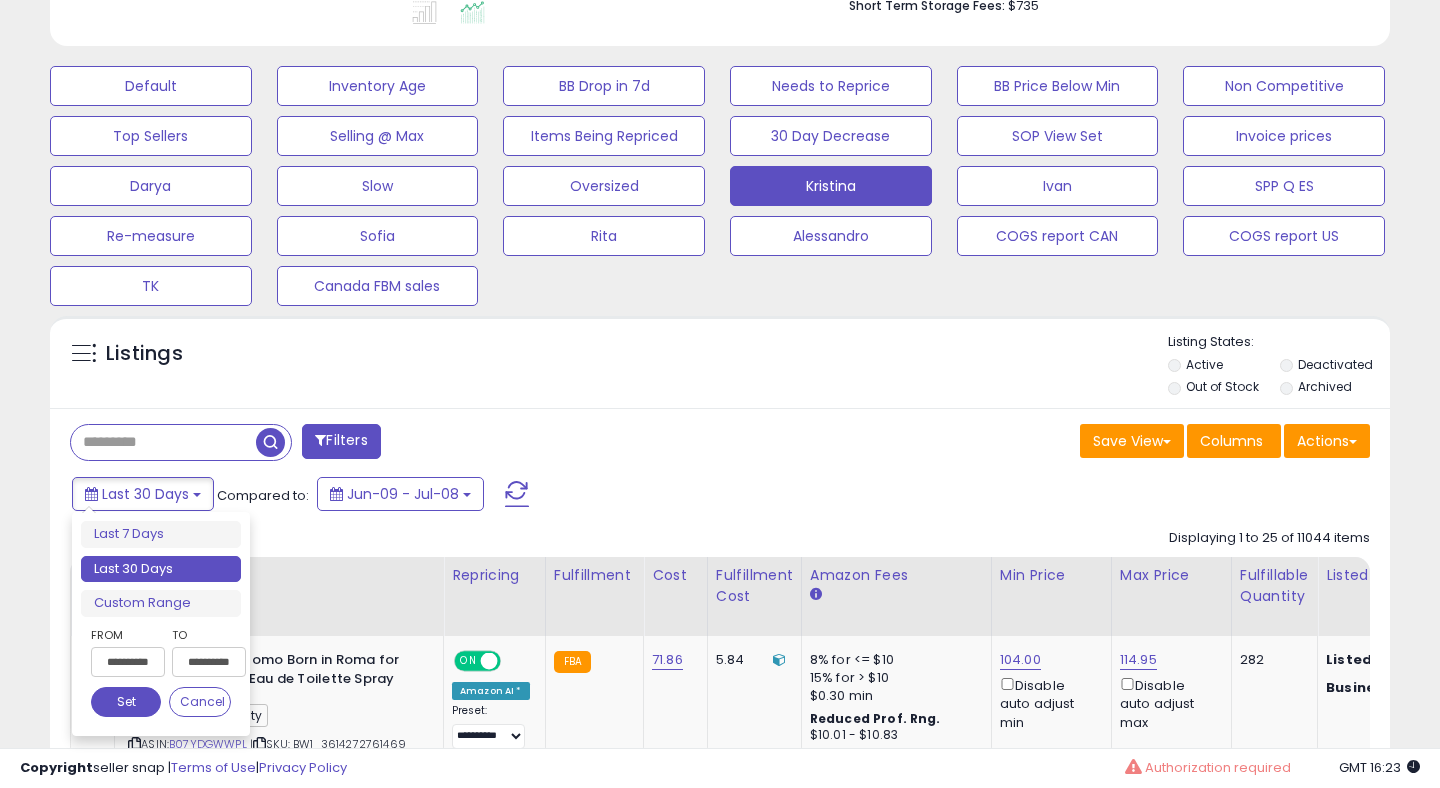 click on "**********" at bounding box center (128, 662) 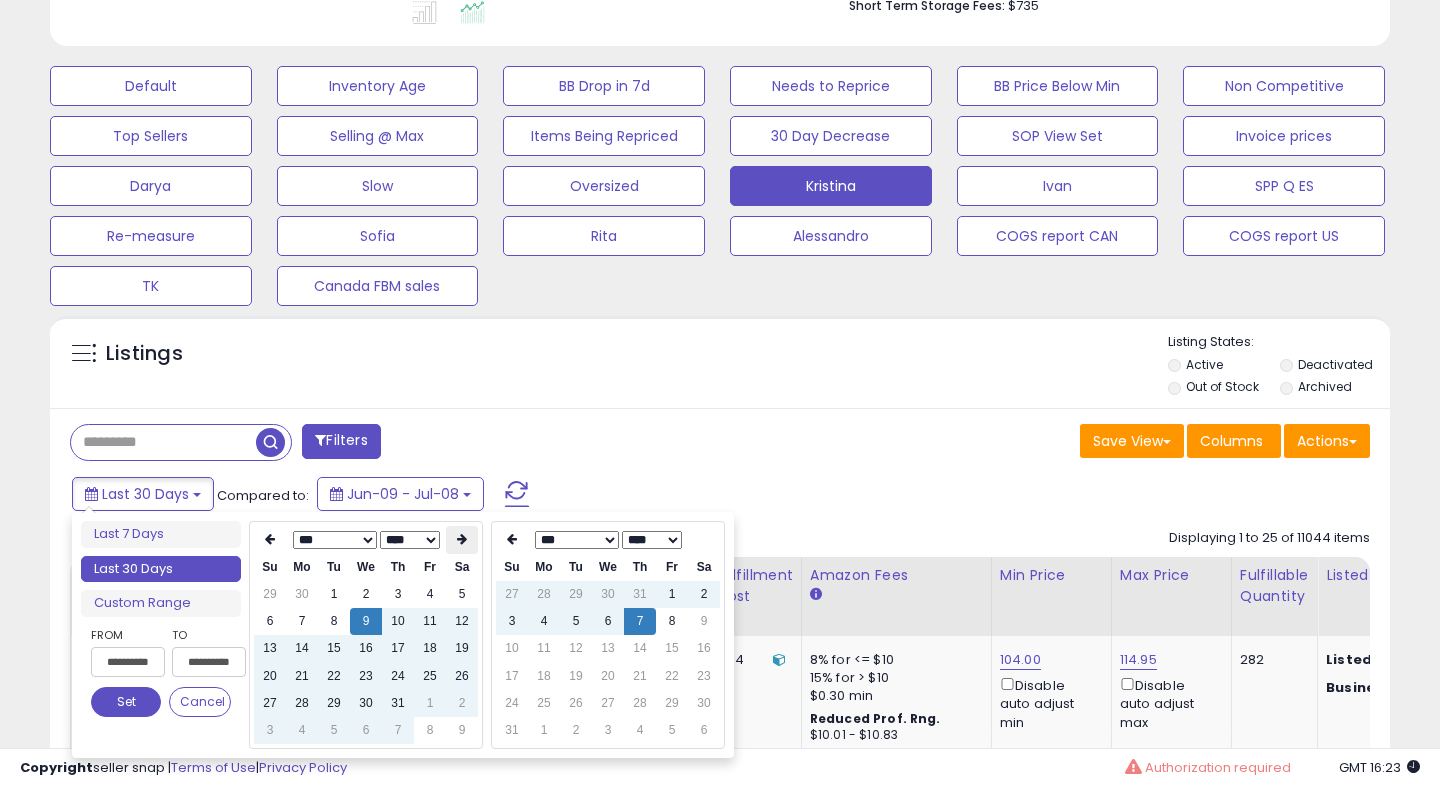 click at bounding box center (462, 539) 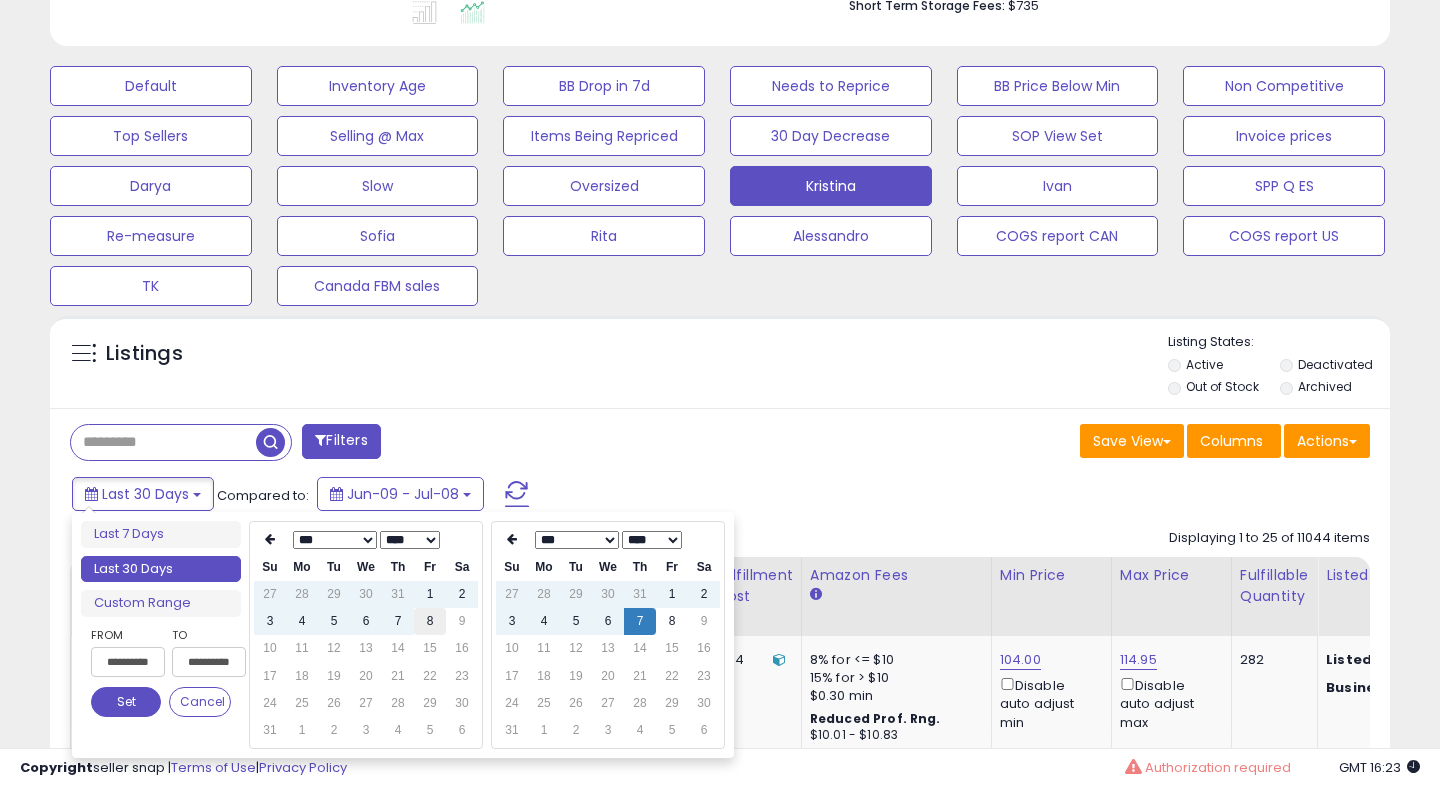 type on "**********" 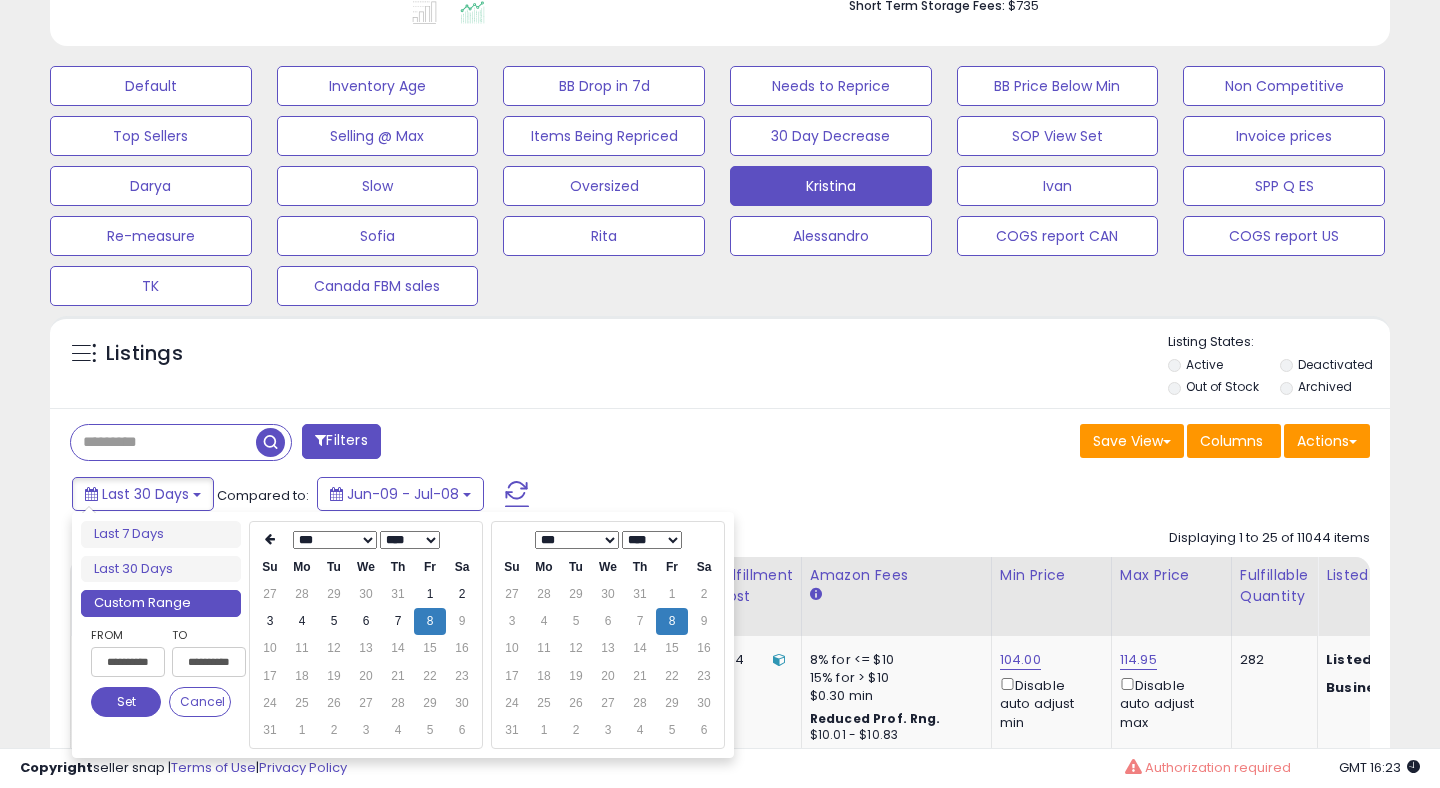 type on "**********" 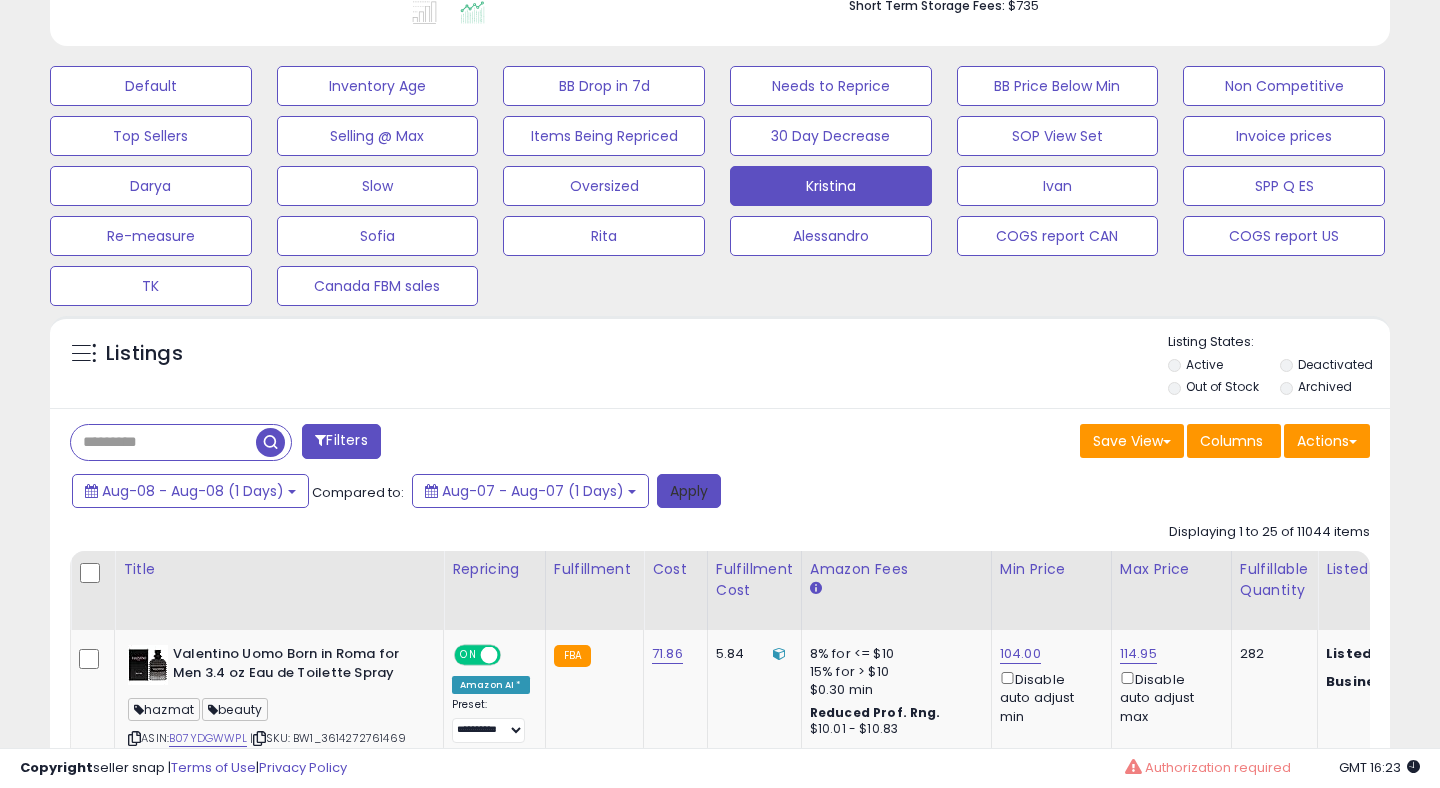 click on "Apply" at bounding box center (689, 491) 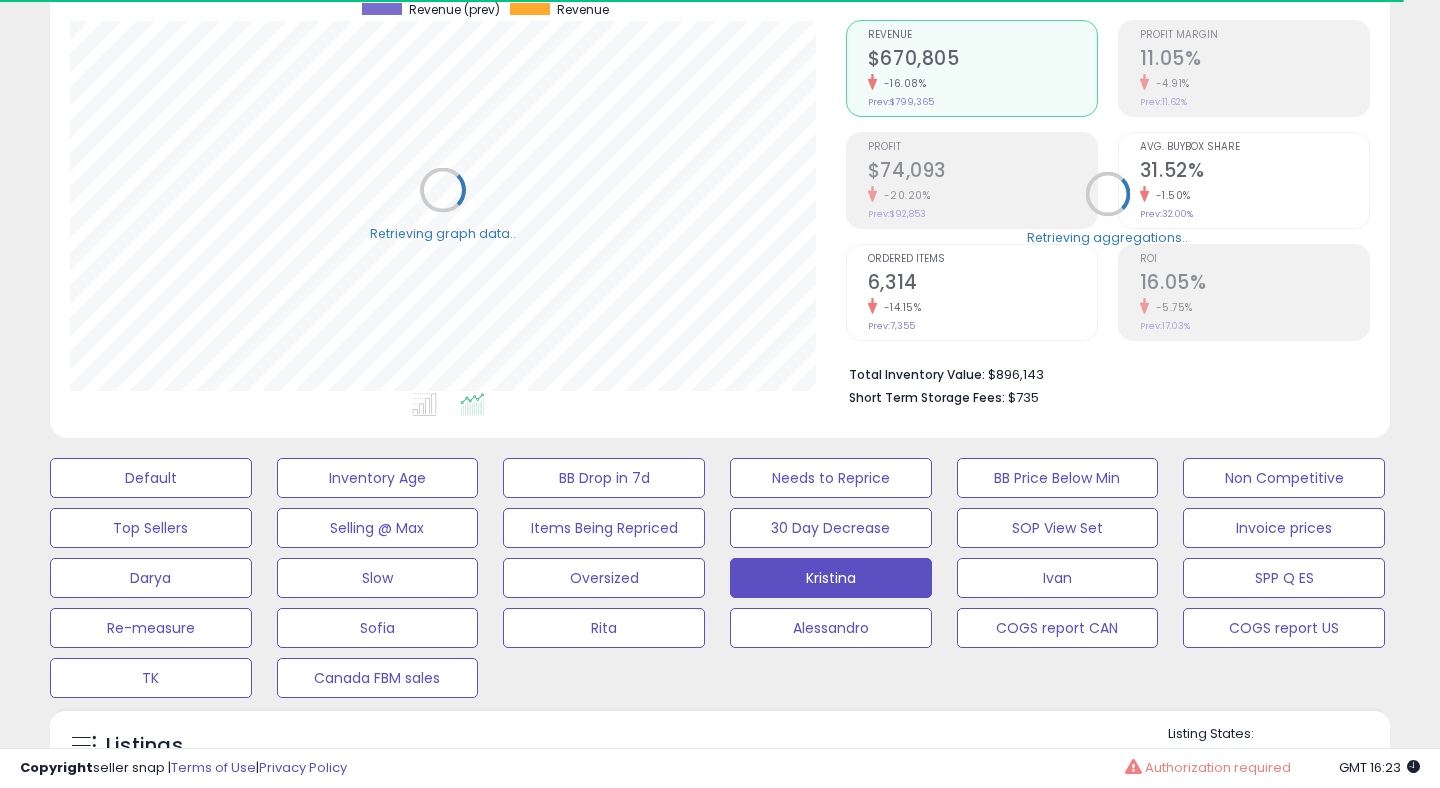 scroll, scrollTop: 0, scrollLeft: 0, axis: both 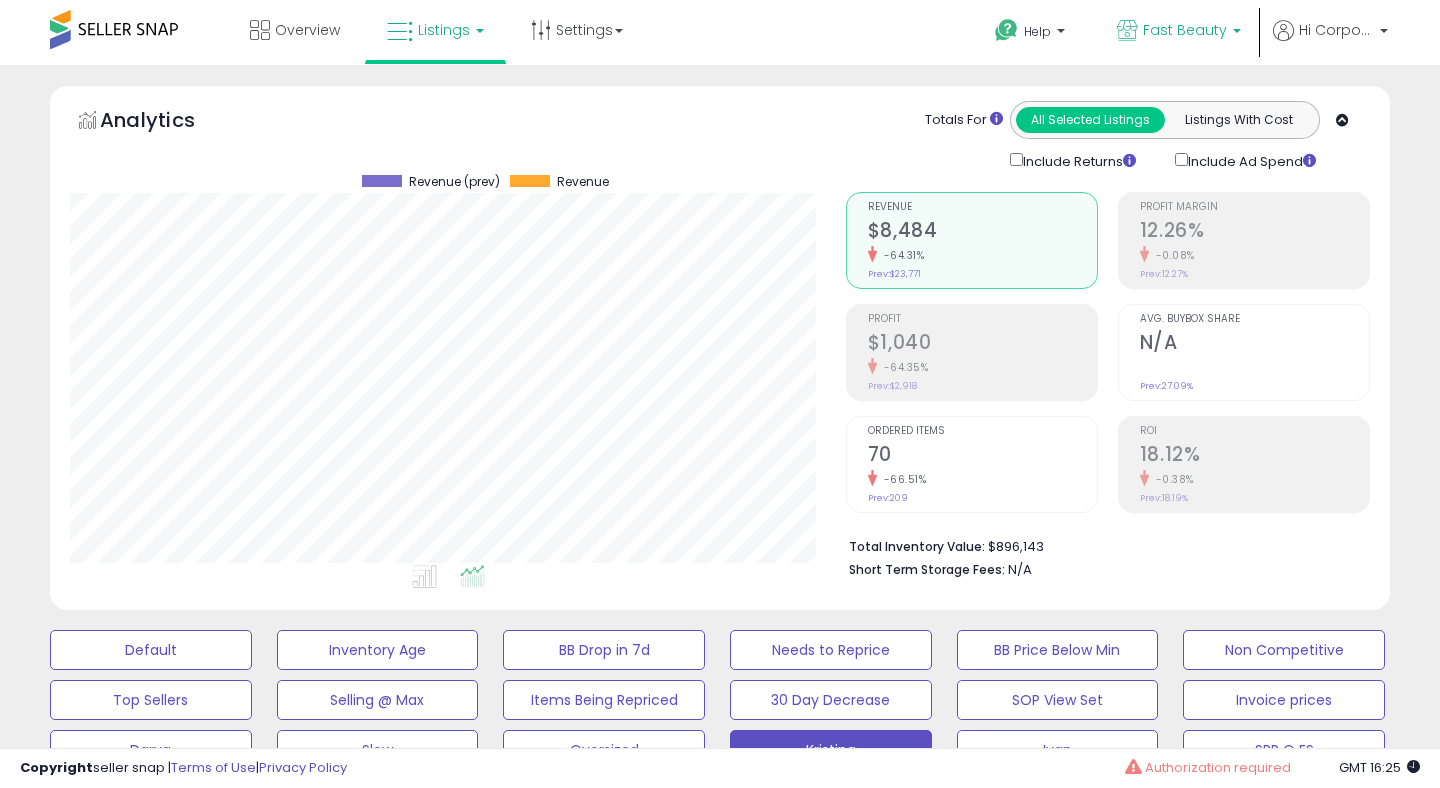 click on "Fast Beauty" at bounding box center (1185, 30) 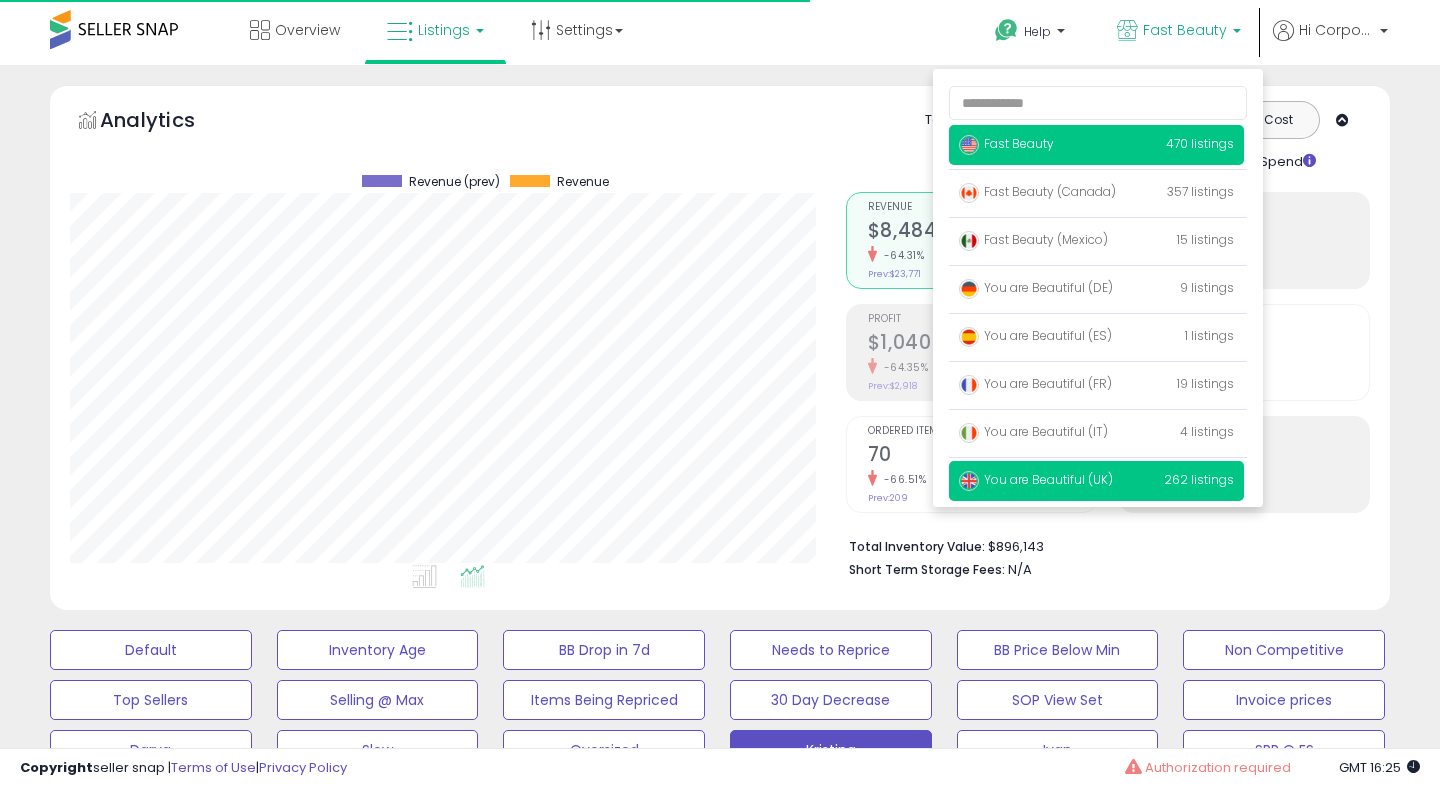 click on "You are Beautiful (UK)" at bounding box center (1036, 479) 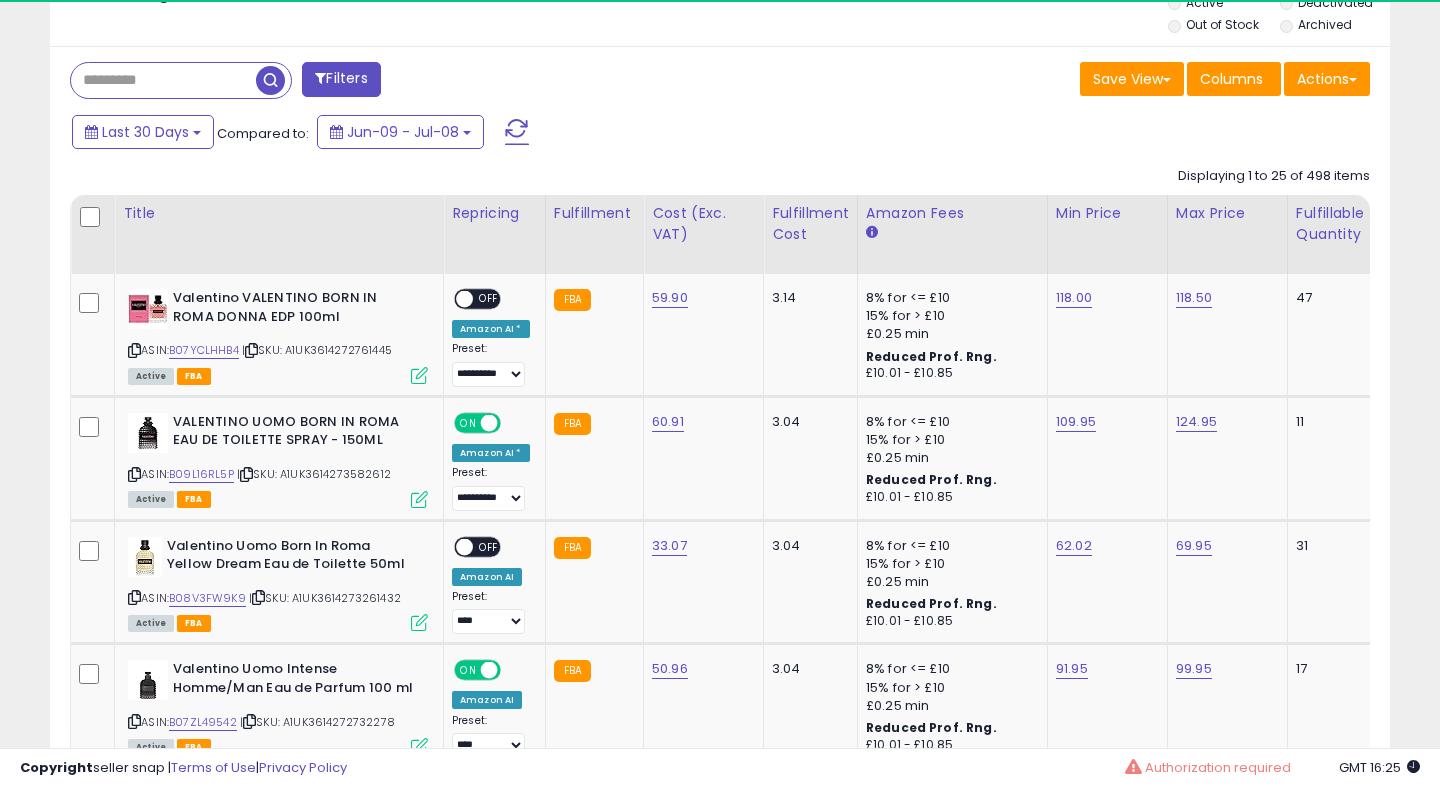 scroll, scrollTop: 950, scrollLeft: 0, axis: vertical 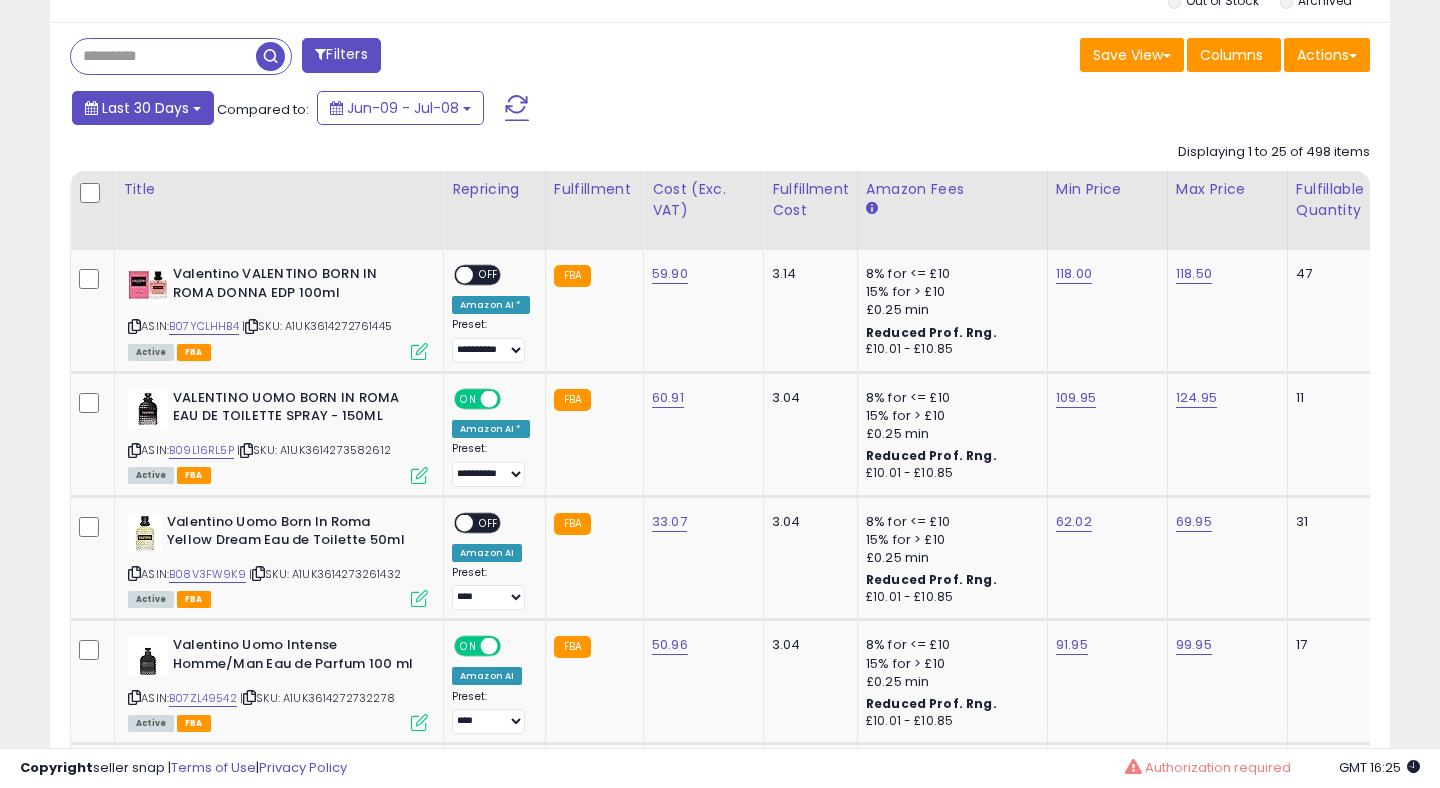 click on "Last 30 Days" at bounding box center [145, 108] 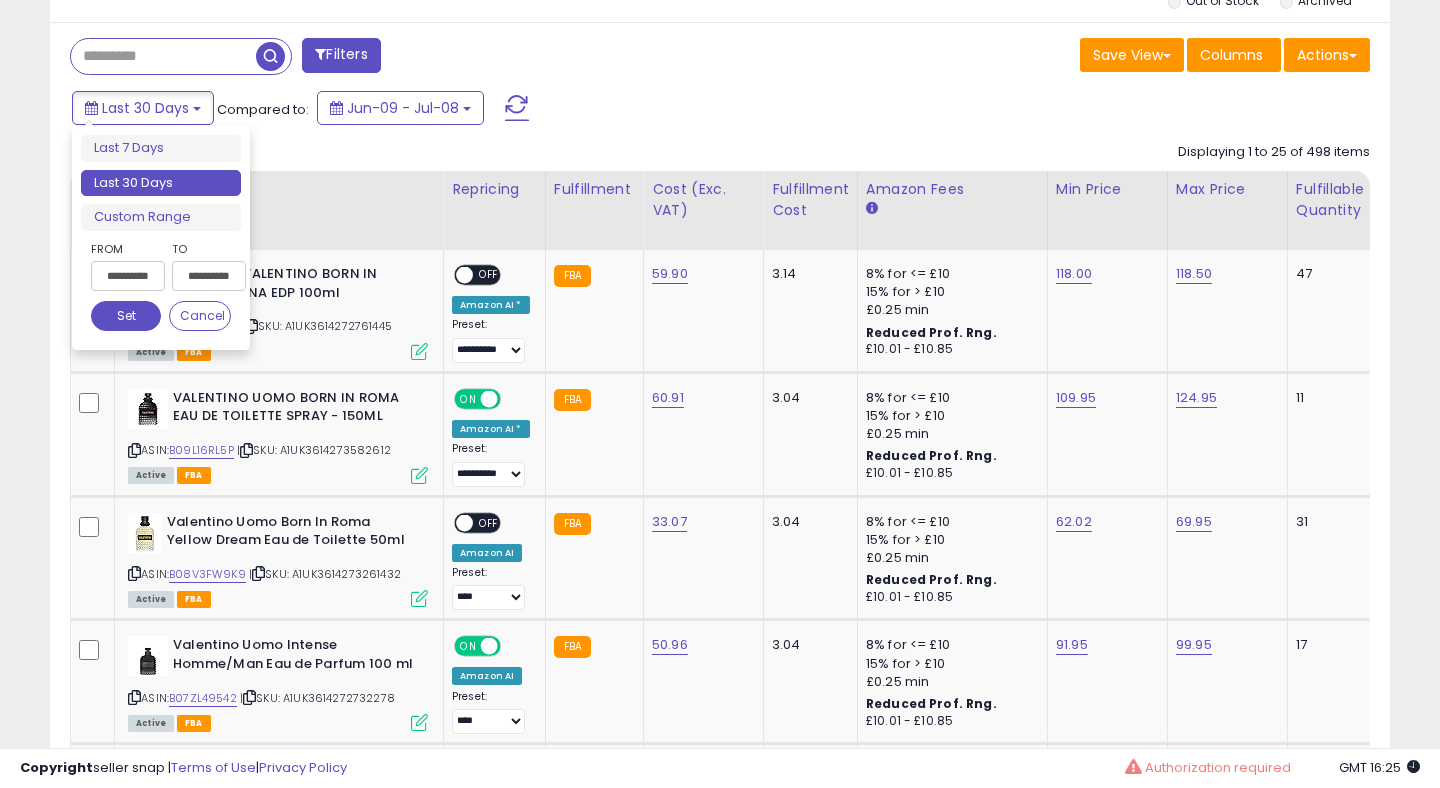 click on "**********" at bounding box center (128, 276) 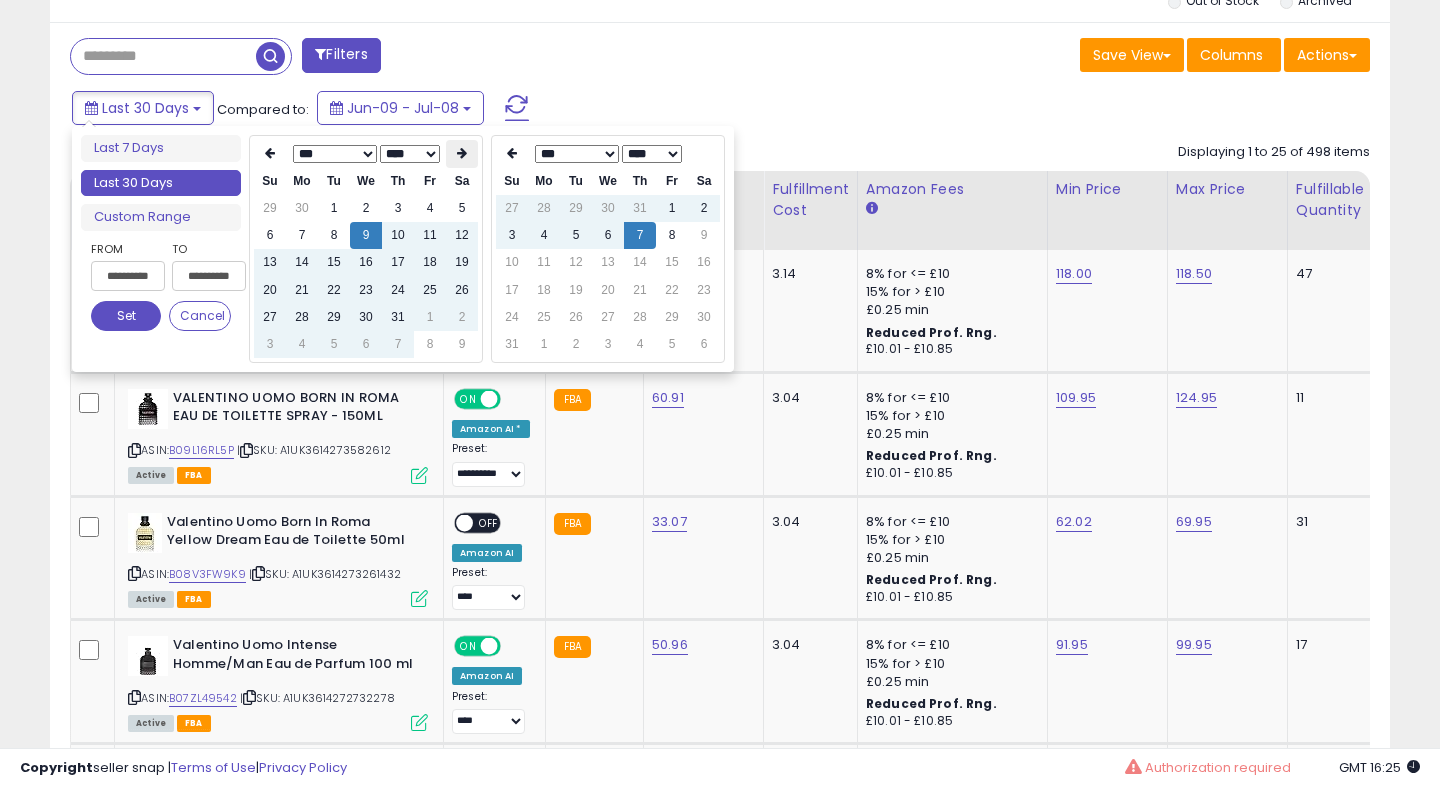 click at bounding box center [462, 154] 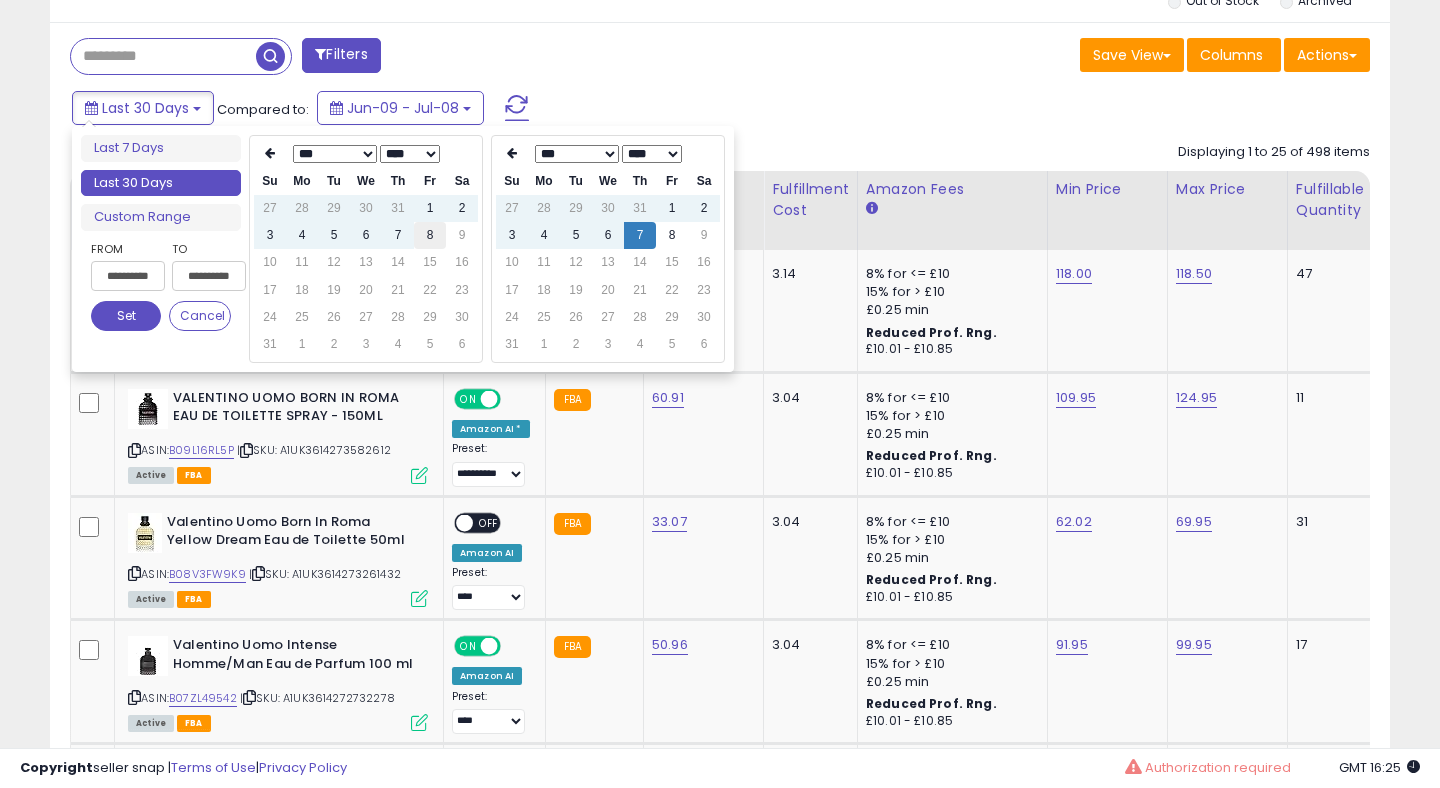 type on "**********" 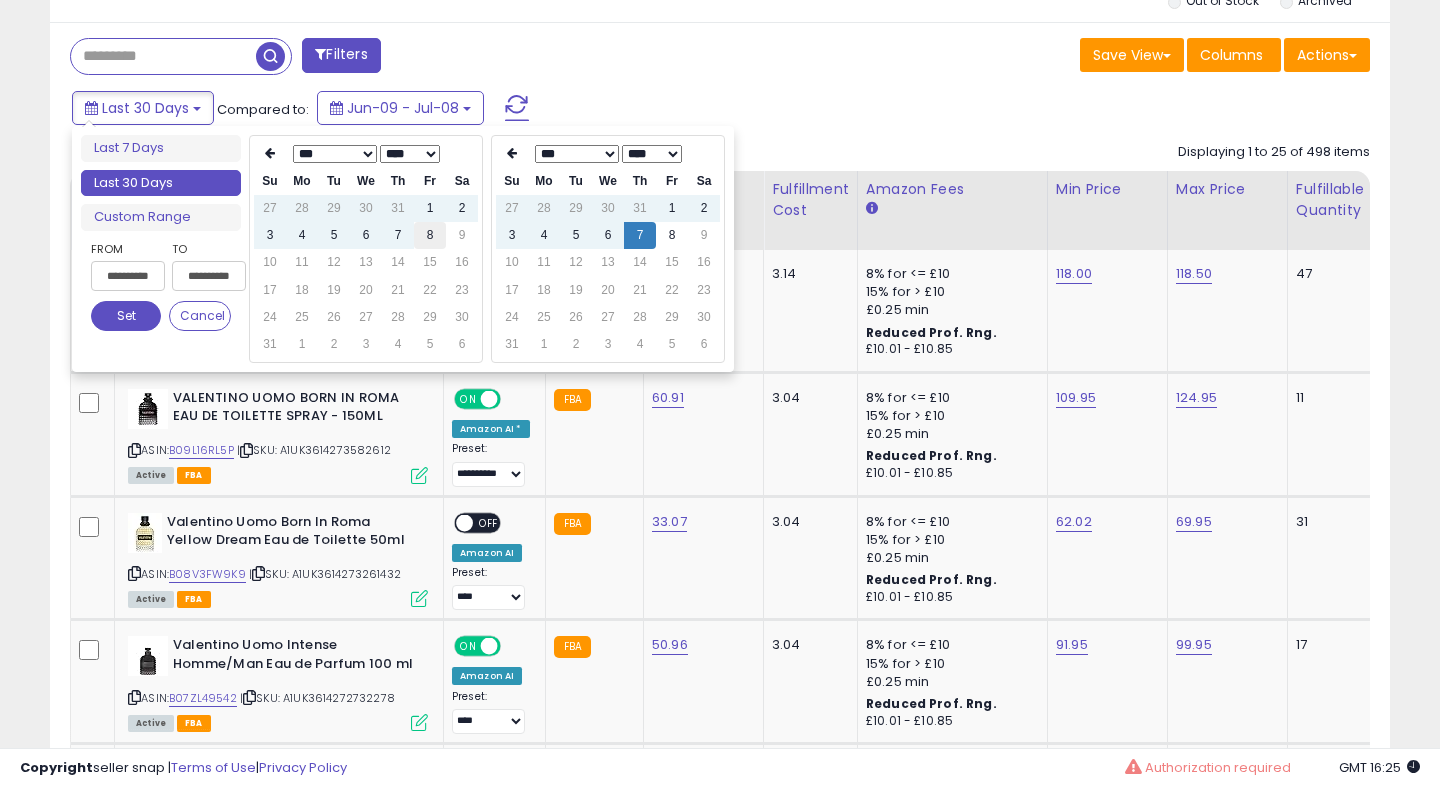 click on "8" at bounding box center (430, 235) 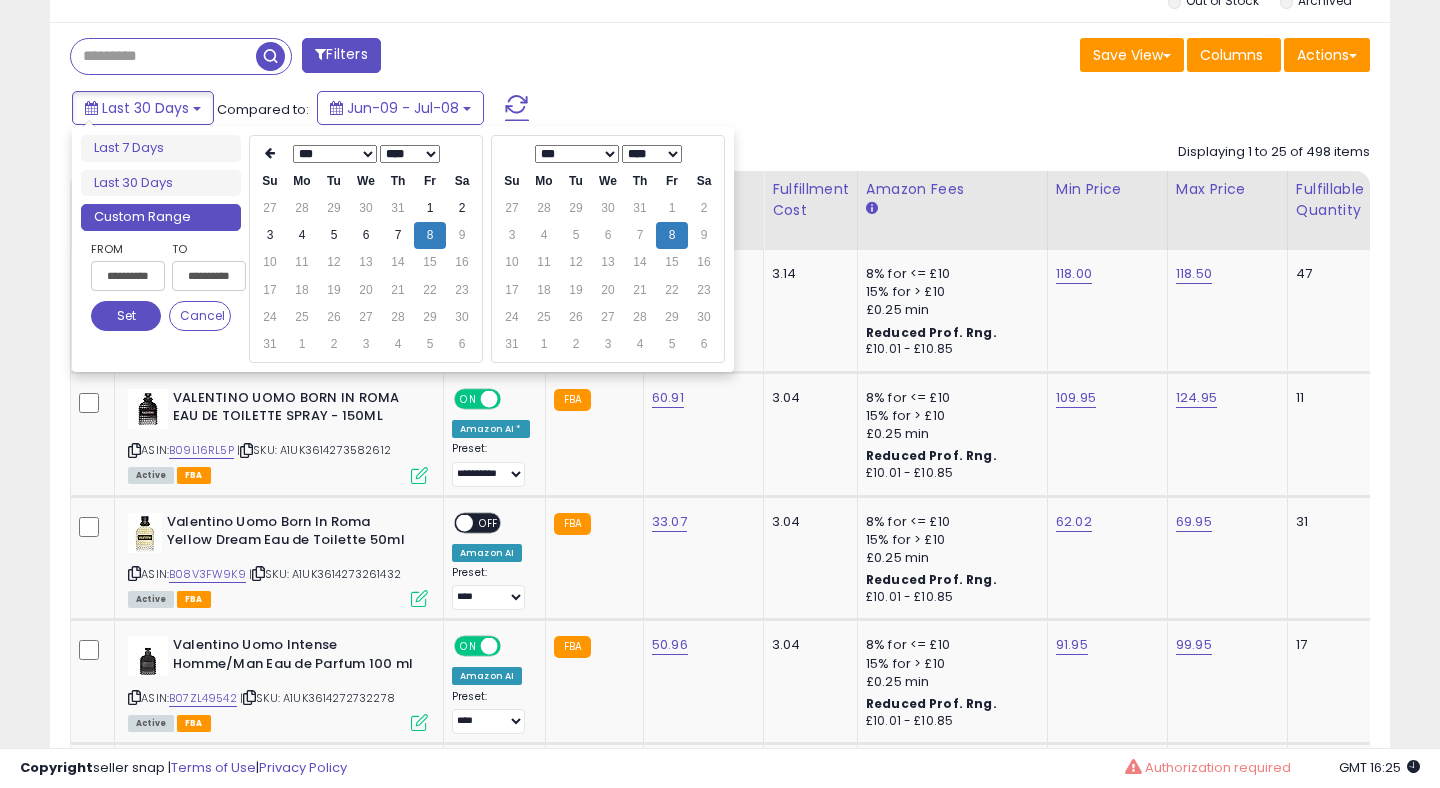 click on "Set" at bounding box center [126, 316] 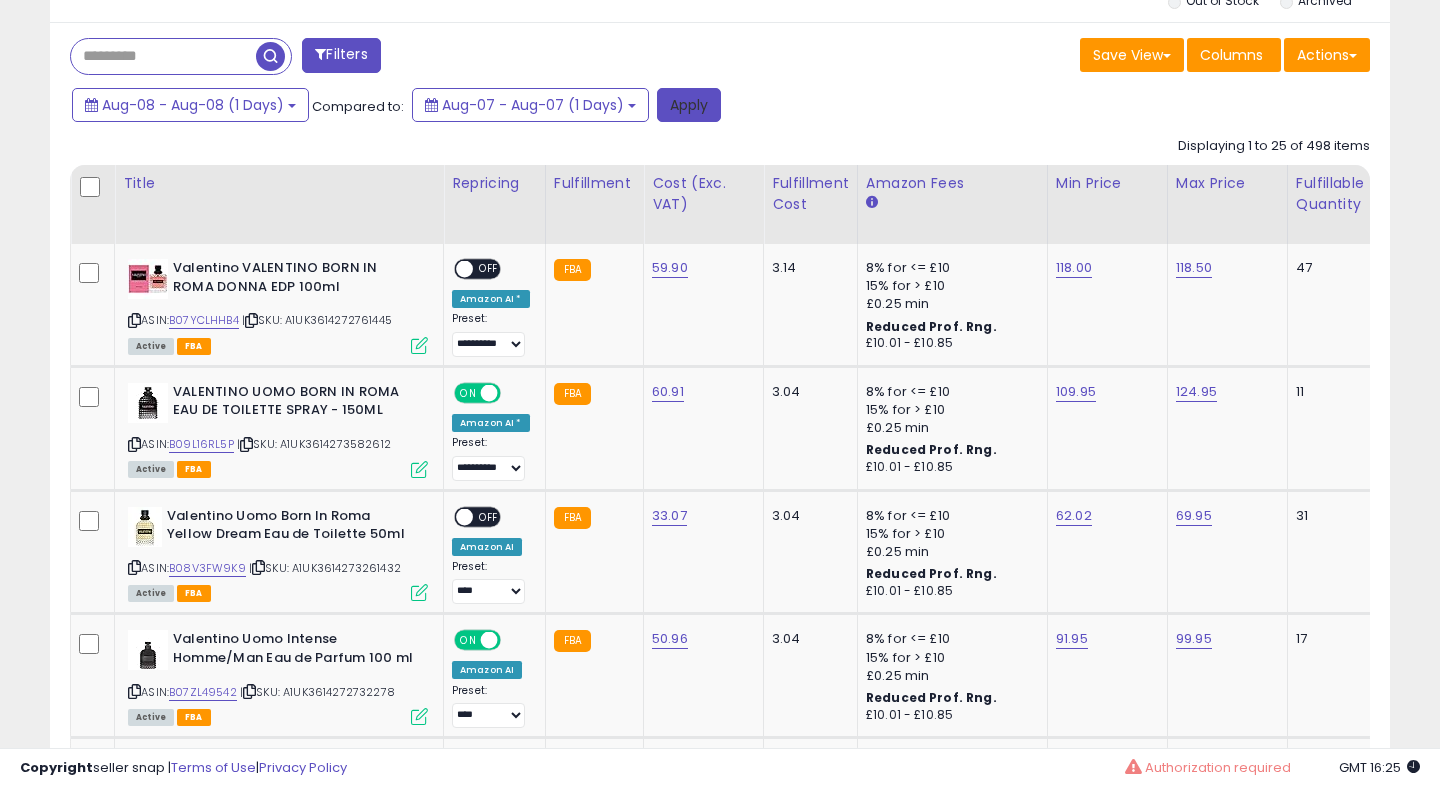 click on "Apply" at bounding box center (689, 105) 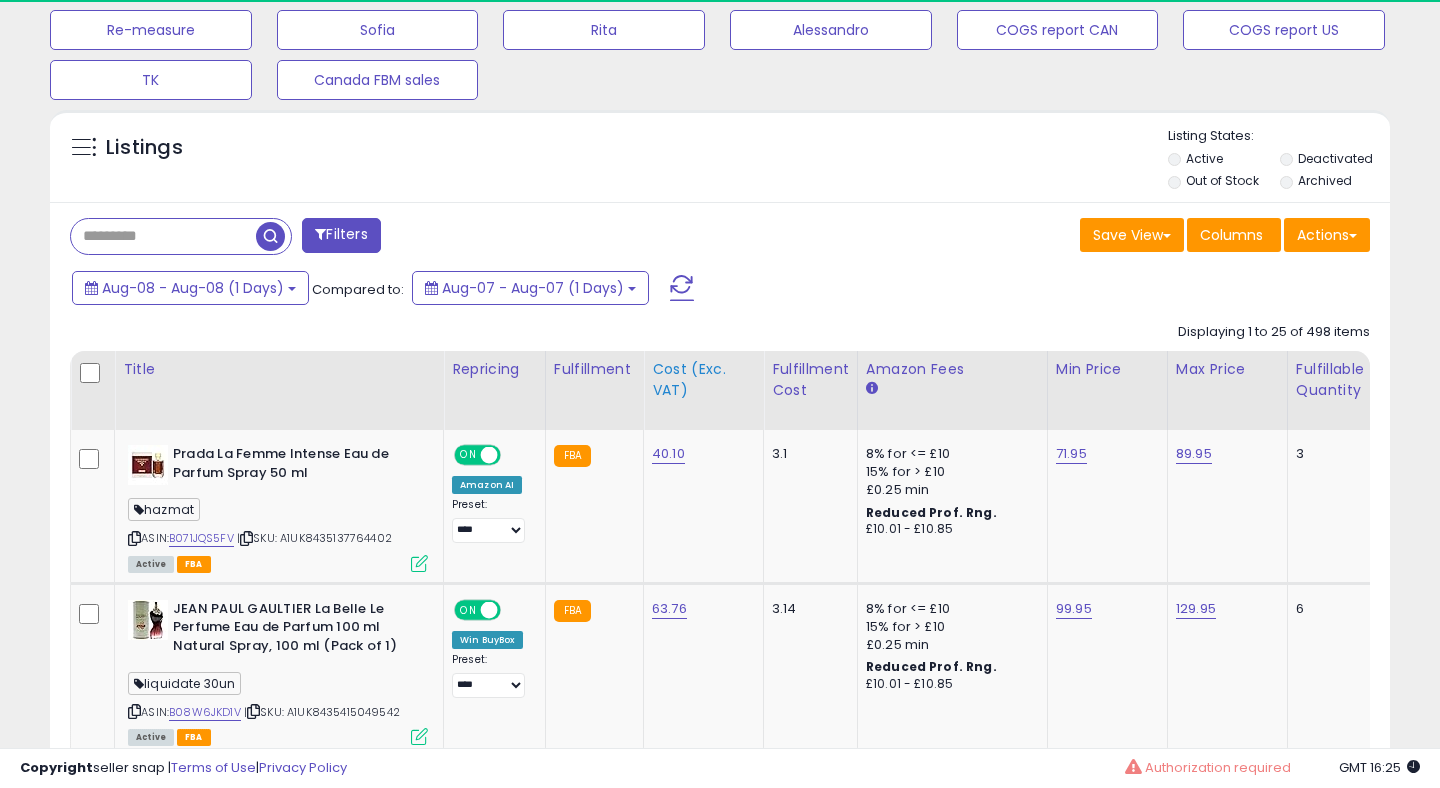 scroll, scrollTop: 447, scrollLeft: 0, axis: vertical 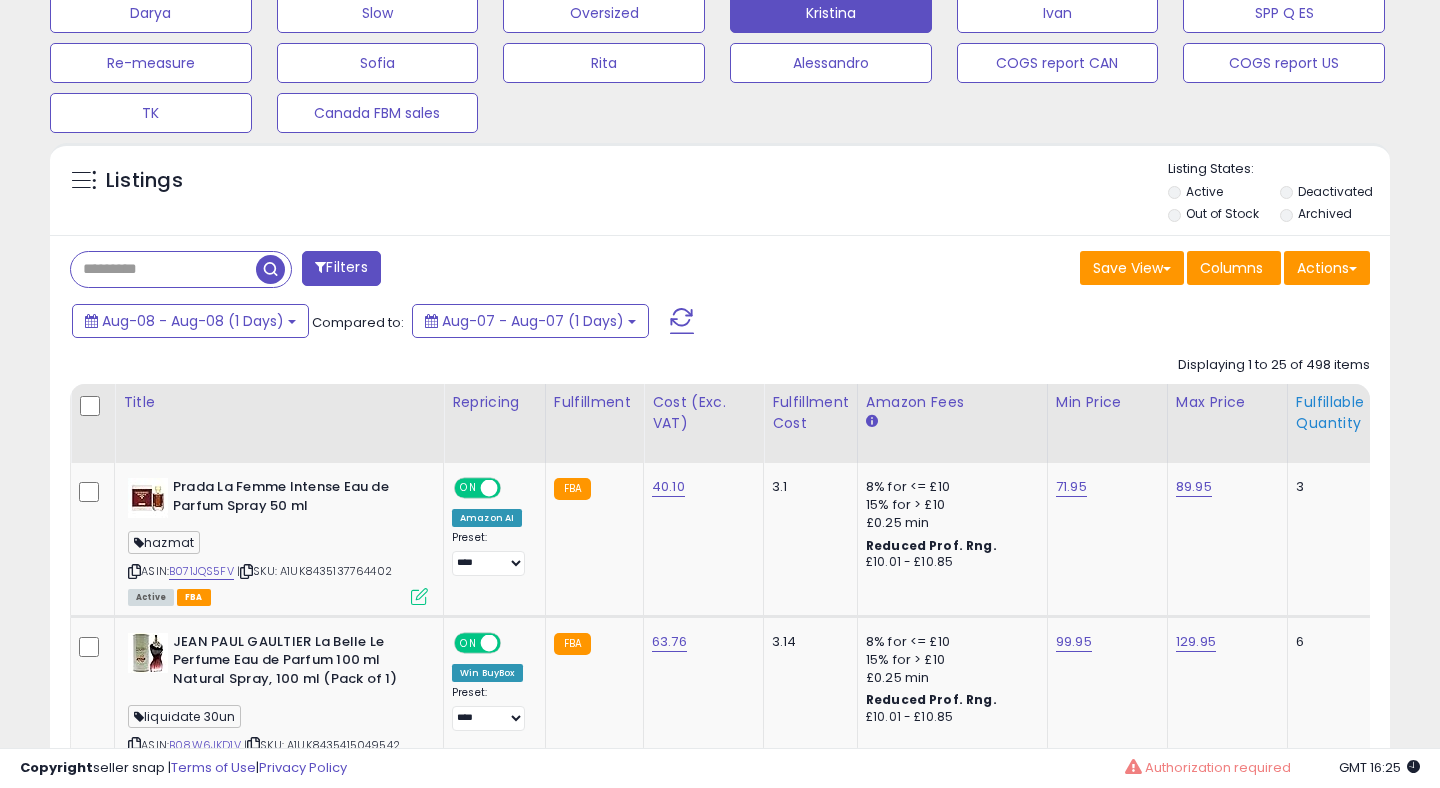 click on "Fulfillable Quantity" at bounding box center (1330, 413) 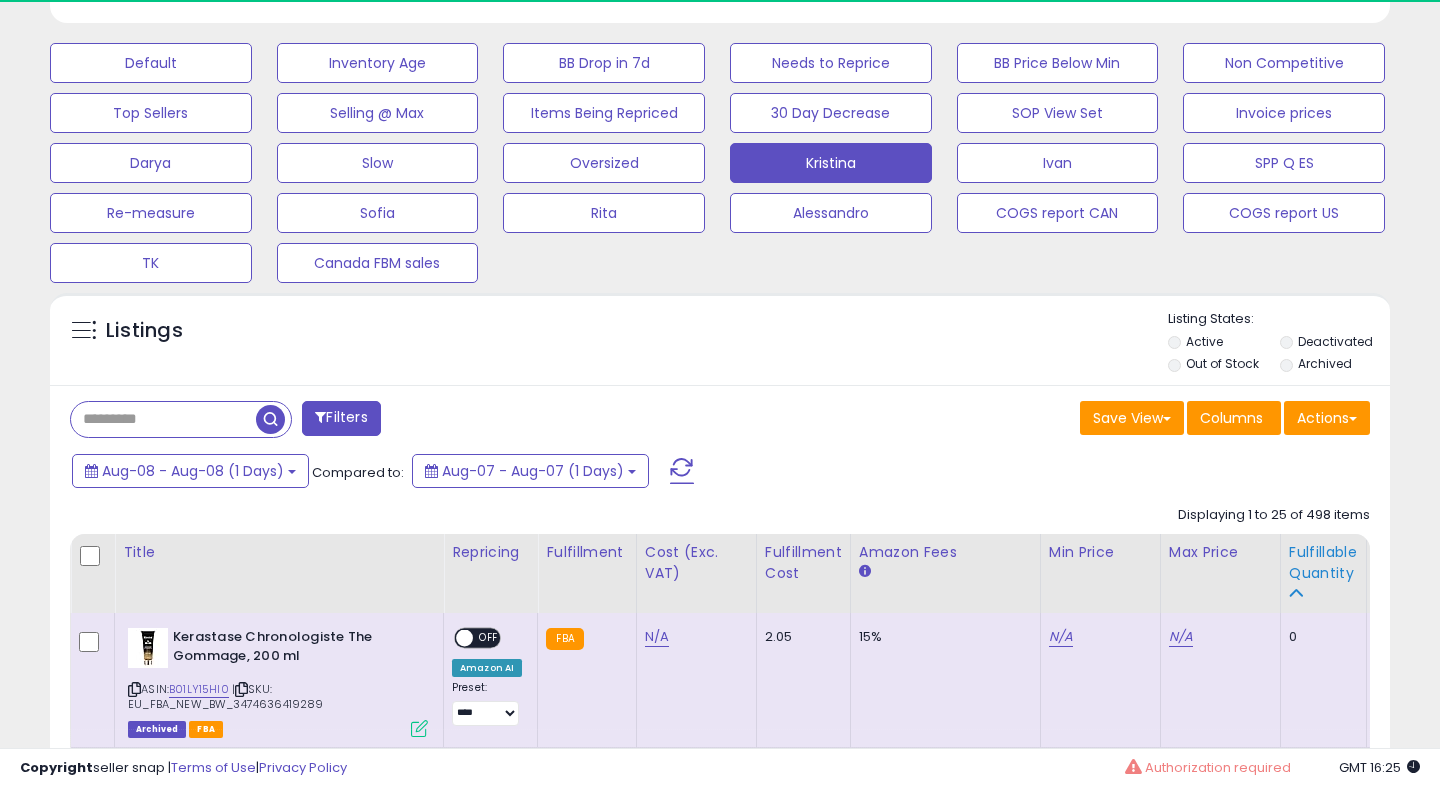 scroll, scrollTop: 737, scrollLeft: 0, axis: vertical 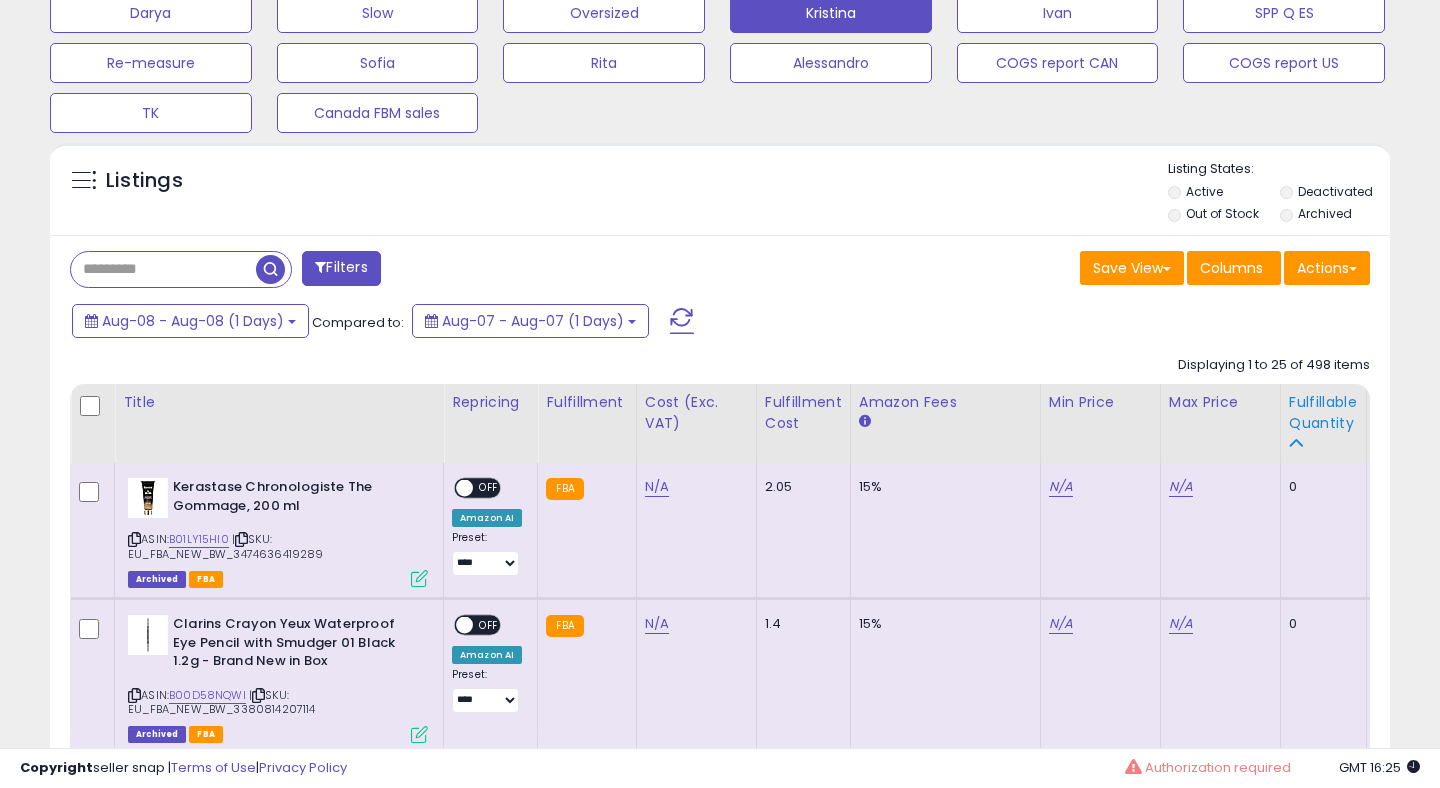 click on "Fulfillable Quantity" at bounding box center (1323, 413) 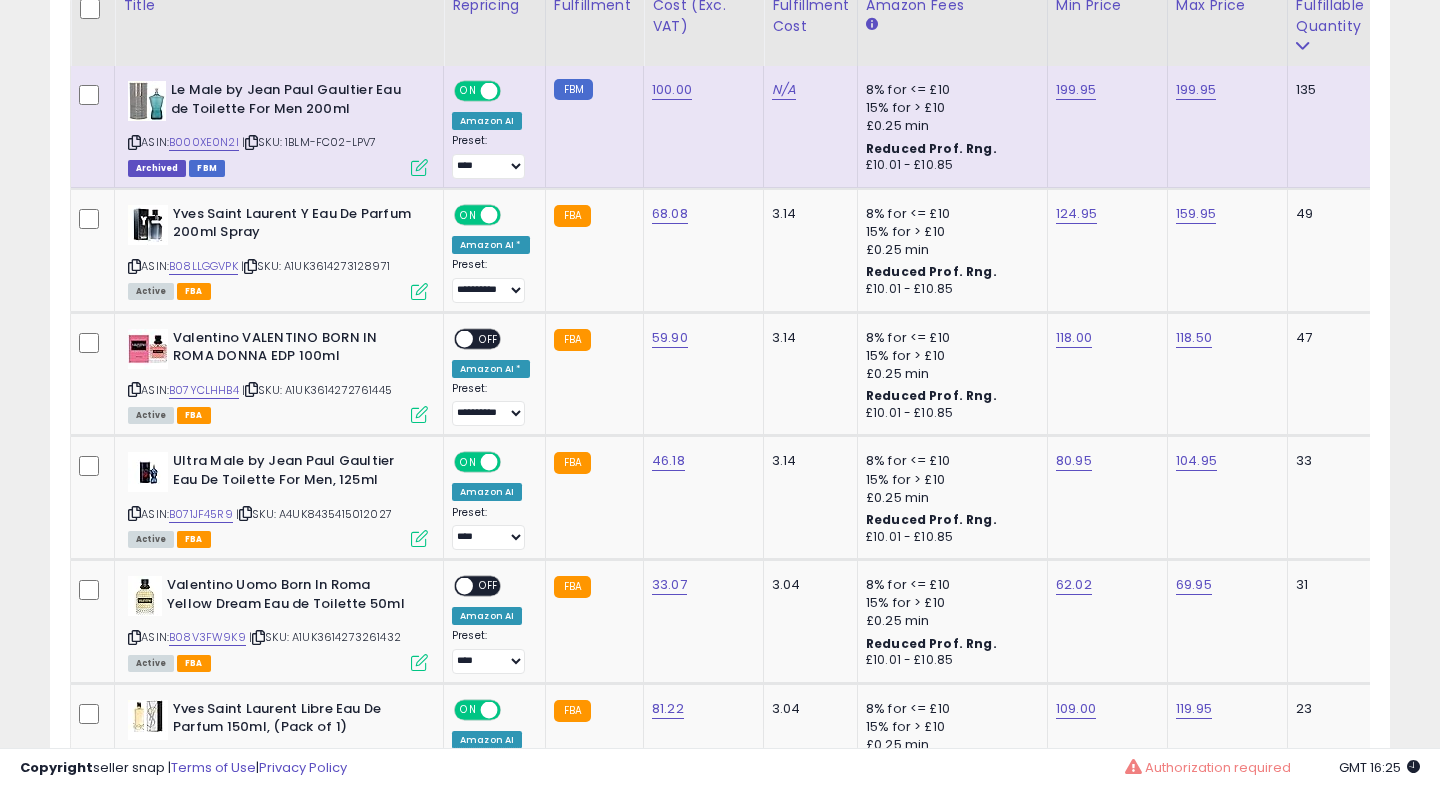 scroll, scrollTop: 1146, scrollLeft: 0, axis: vertical 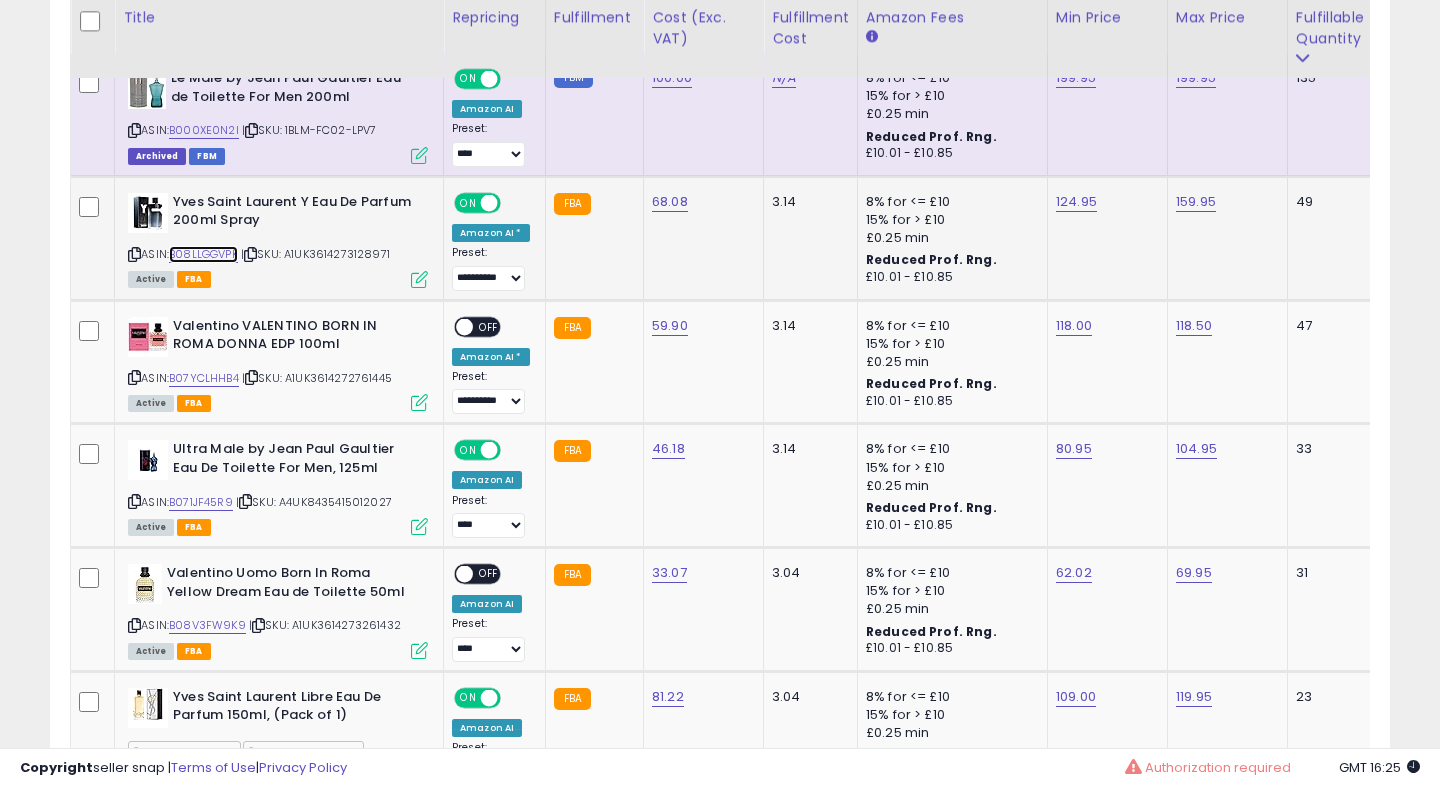 click on "B08LLGGVPK" at bounding box center [203, 254] 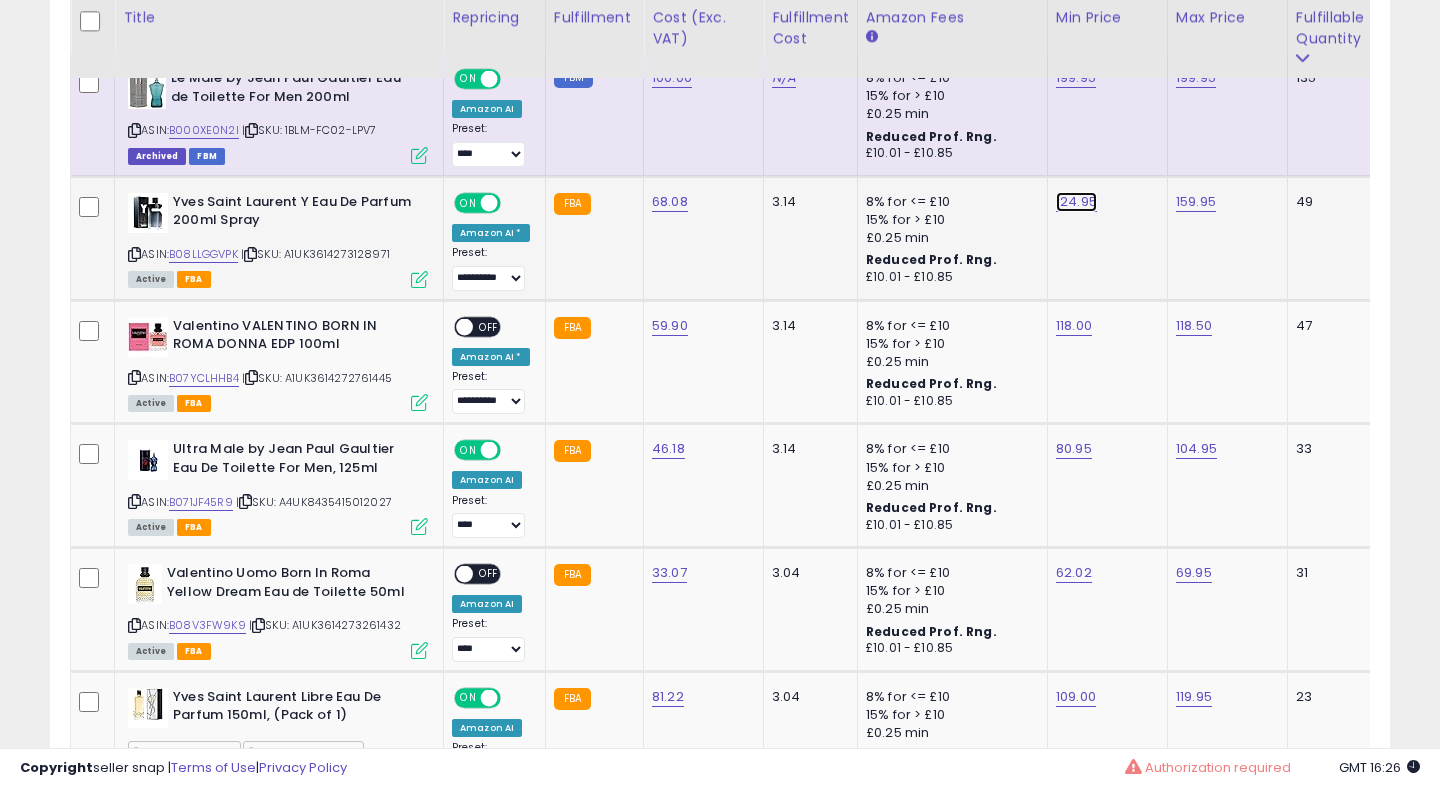 click on "124.95" at bounding box center (1076, 78) 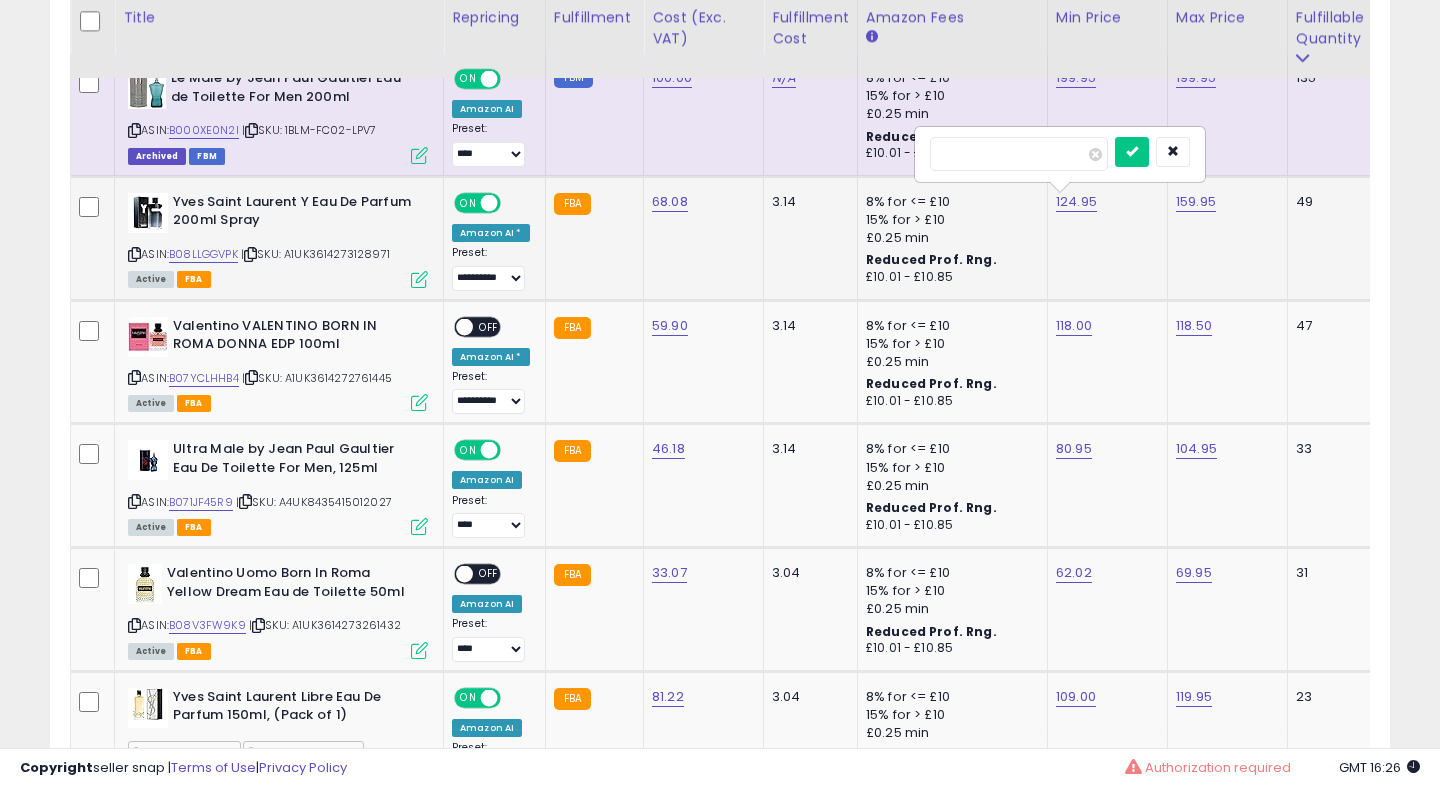 click on "******" at bounding box center [1019, 154] 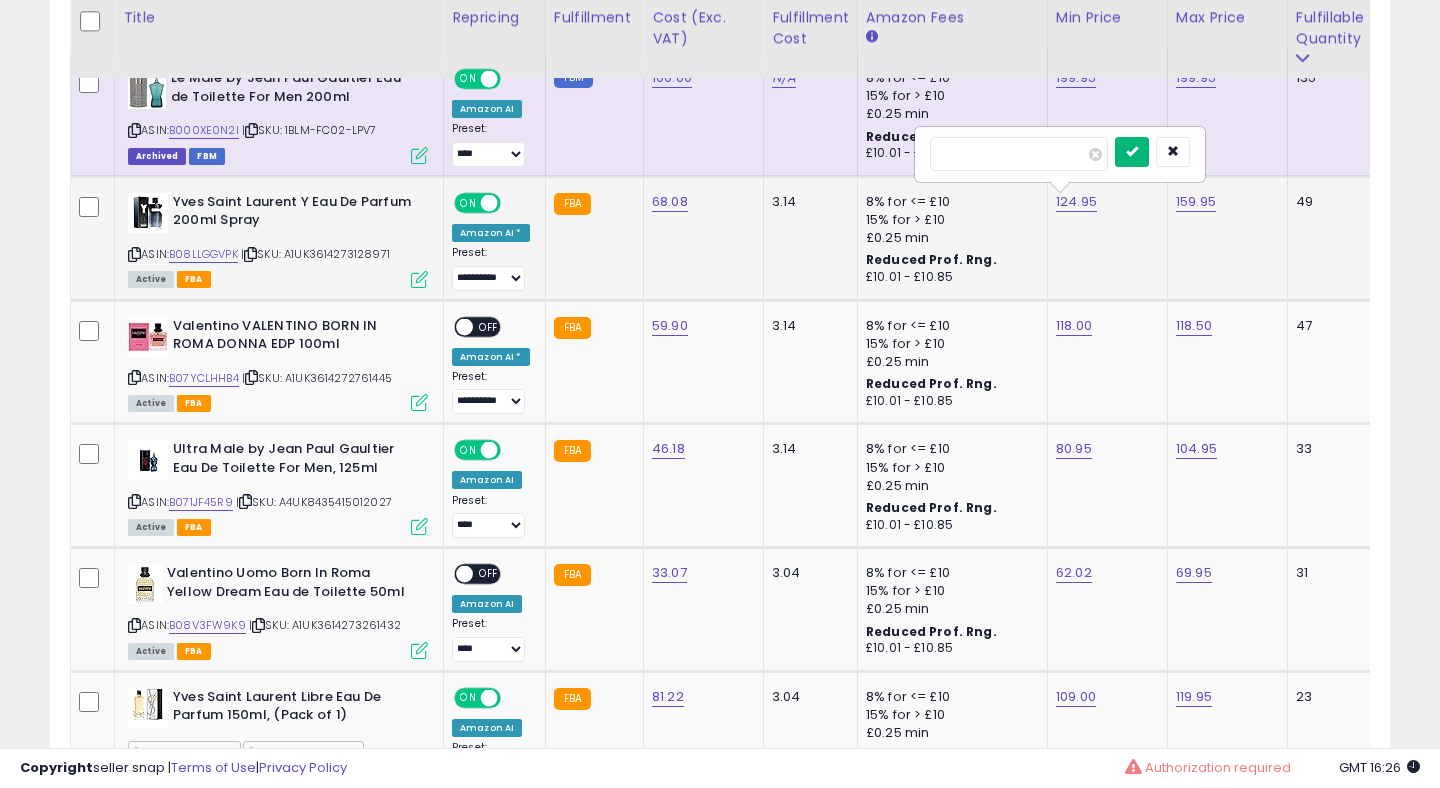 type on "*****" 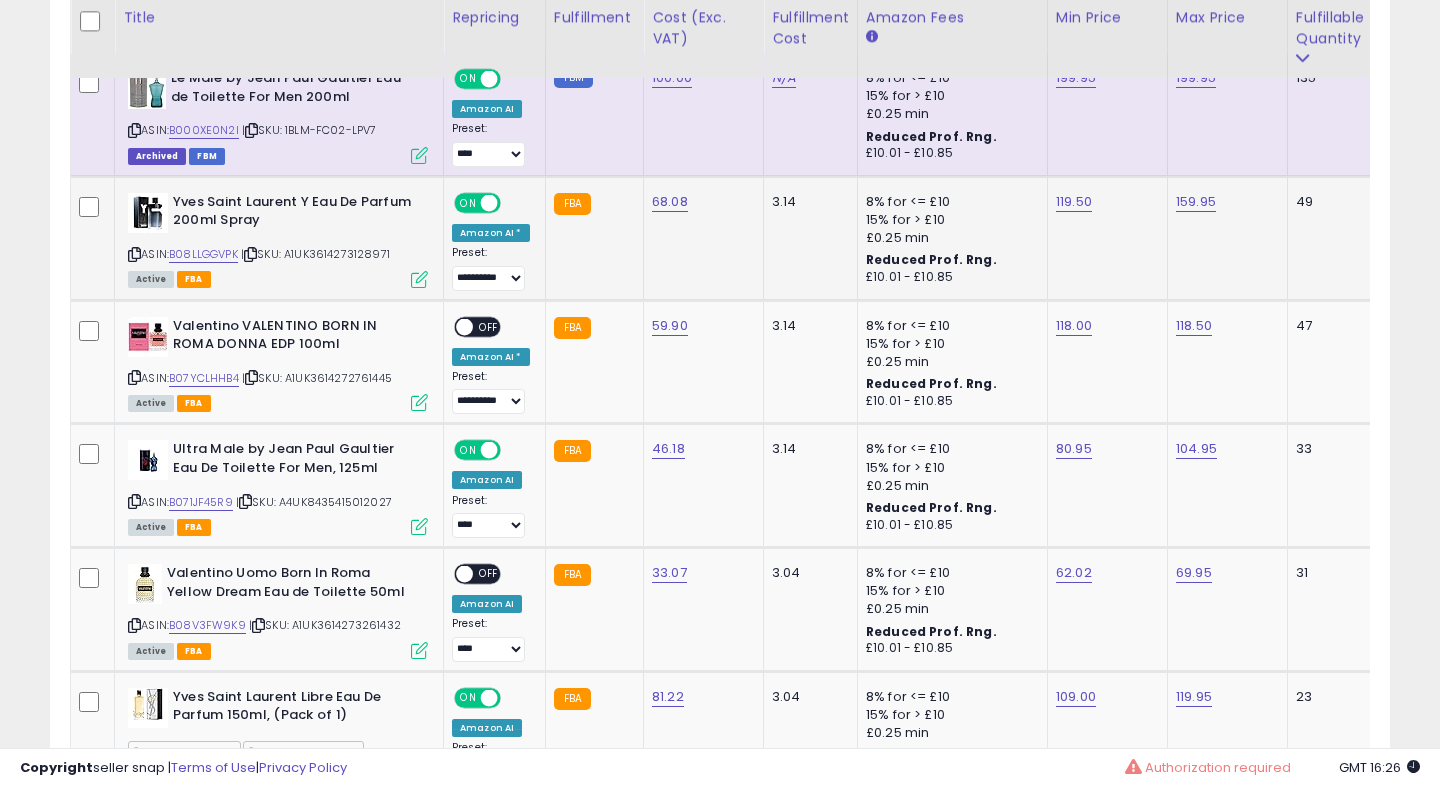 scroll, scrollTop: 0, scrollLeft: 256, axis: horizontal 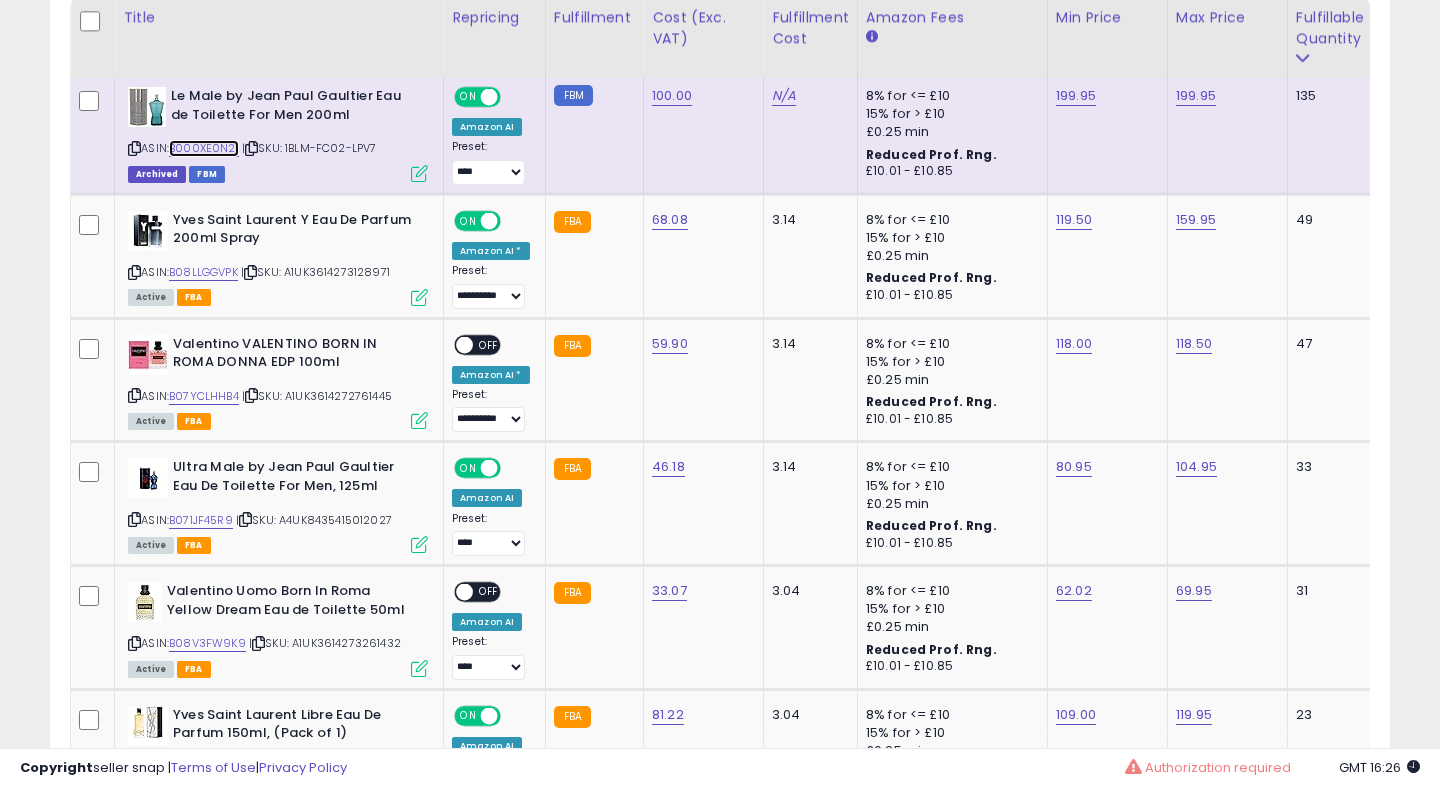 click on "B000XE0N2I" at bounding box center [204, 148] 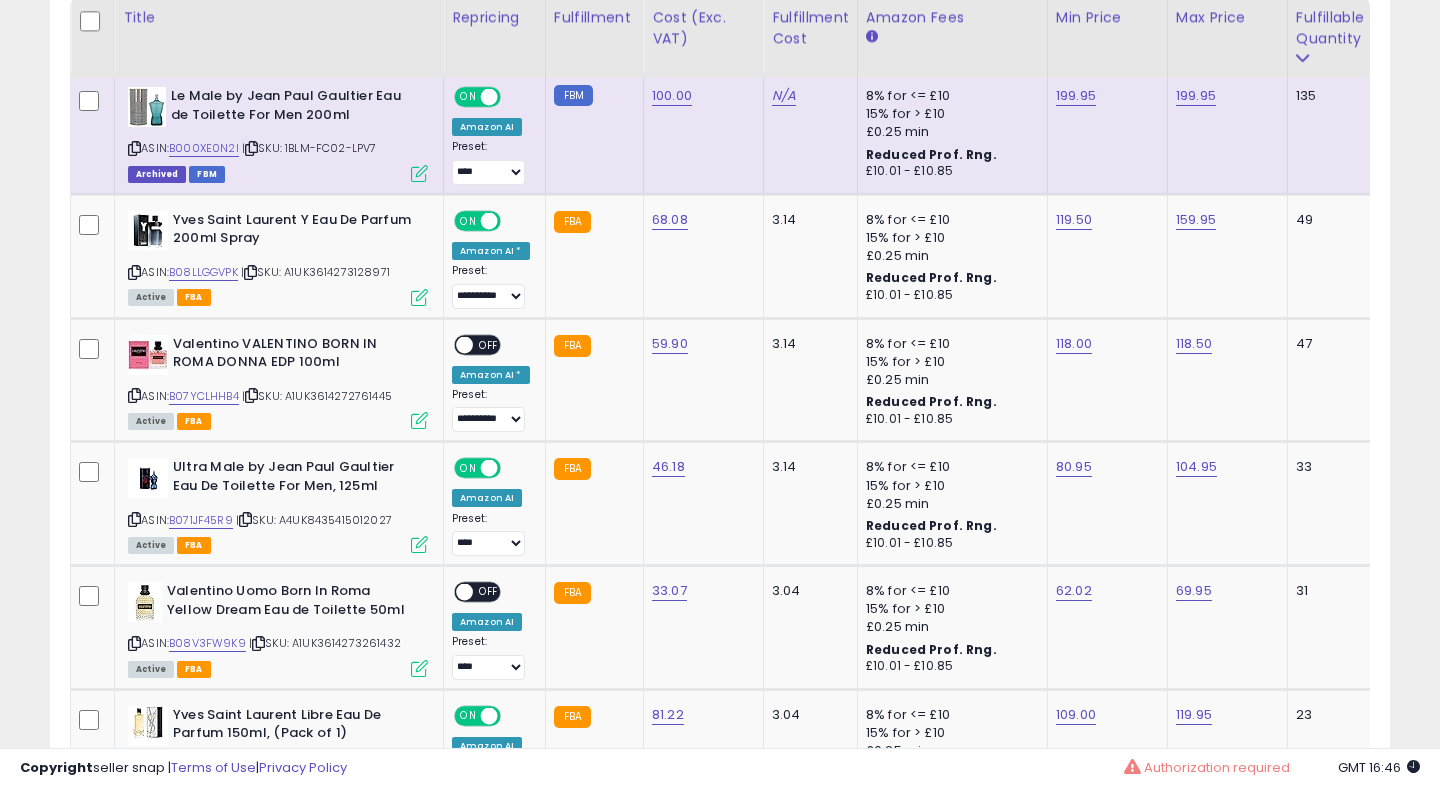 click on "£10.01 - £10.85" at bounding box center (949, 171) 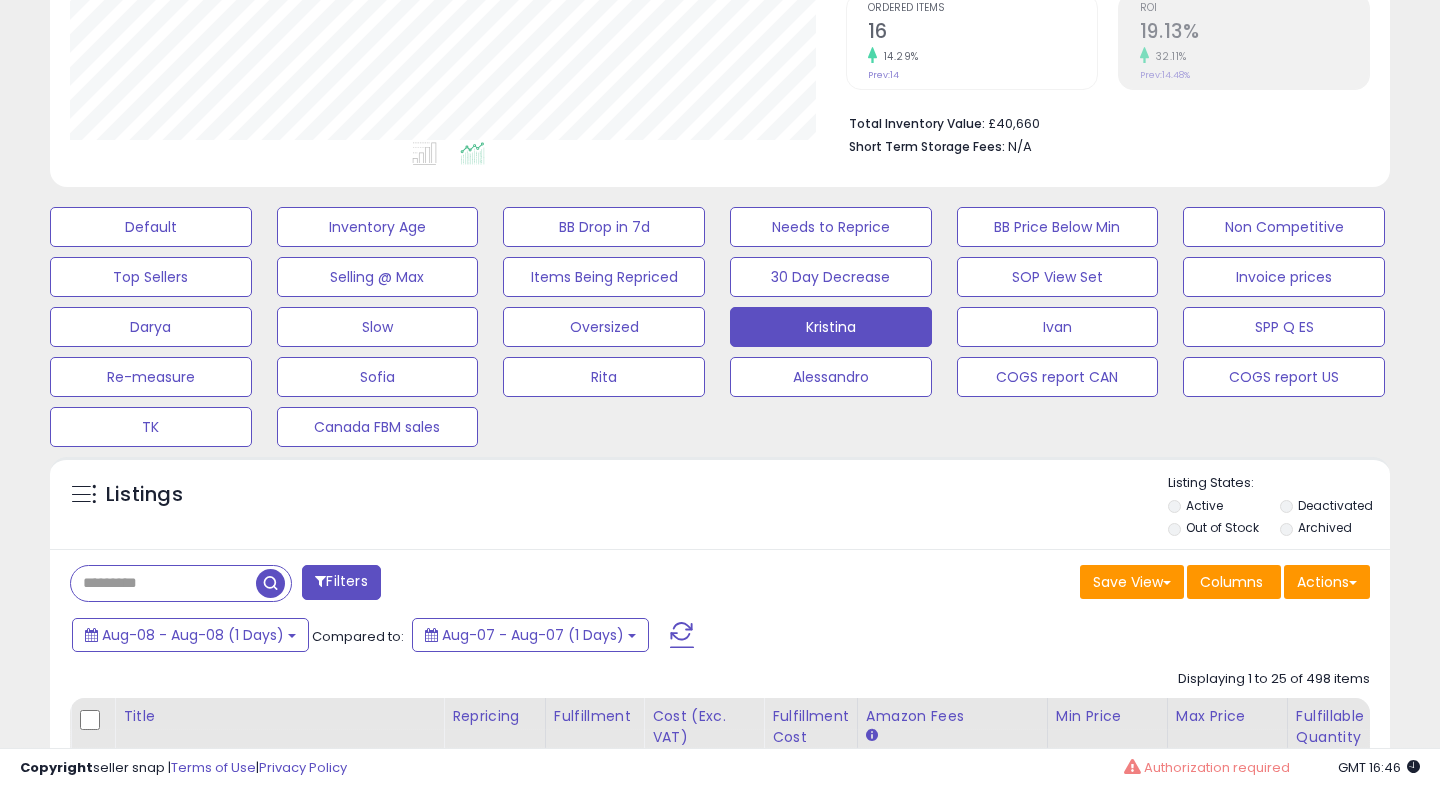scroll, scrollTop: 514, scrollLeft: 0, axis: vertical 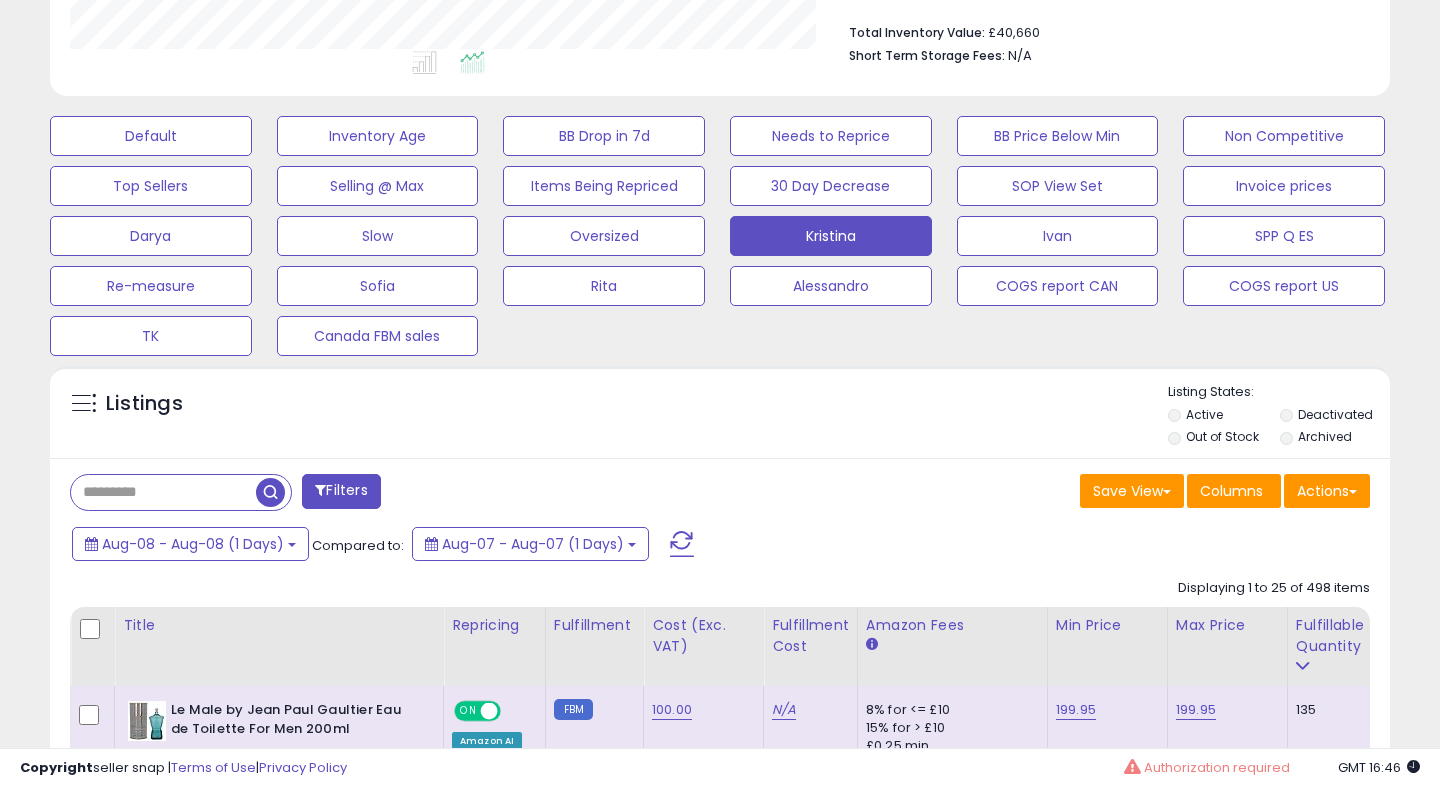 click at bounding box center (682, 544) 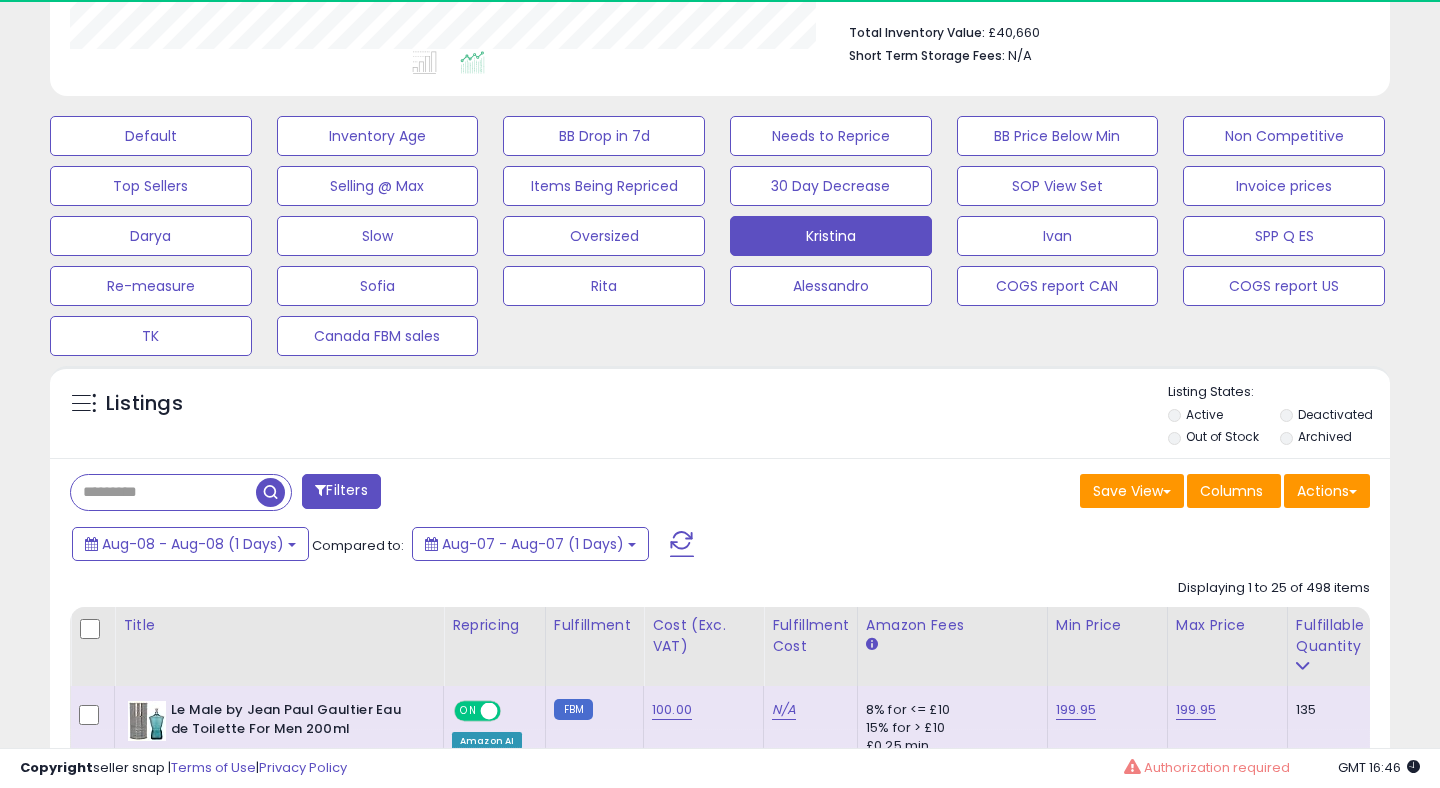 scroll, scrollTop: 999590, scrollLeft: 999224, axis: both 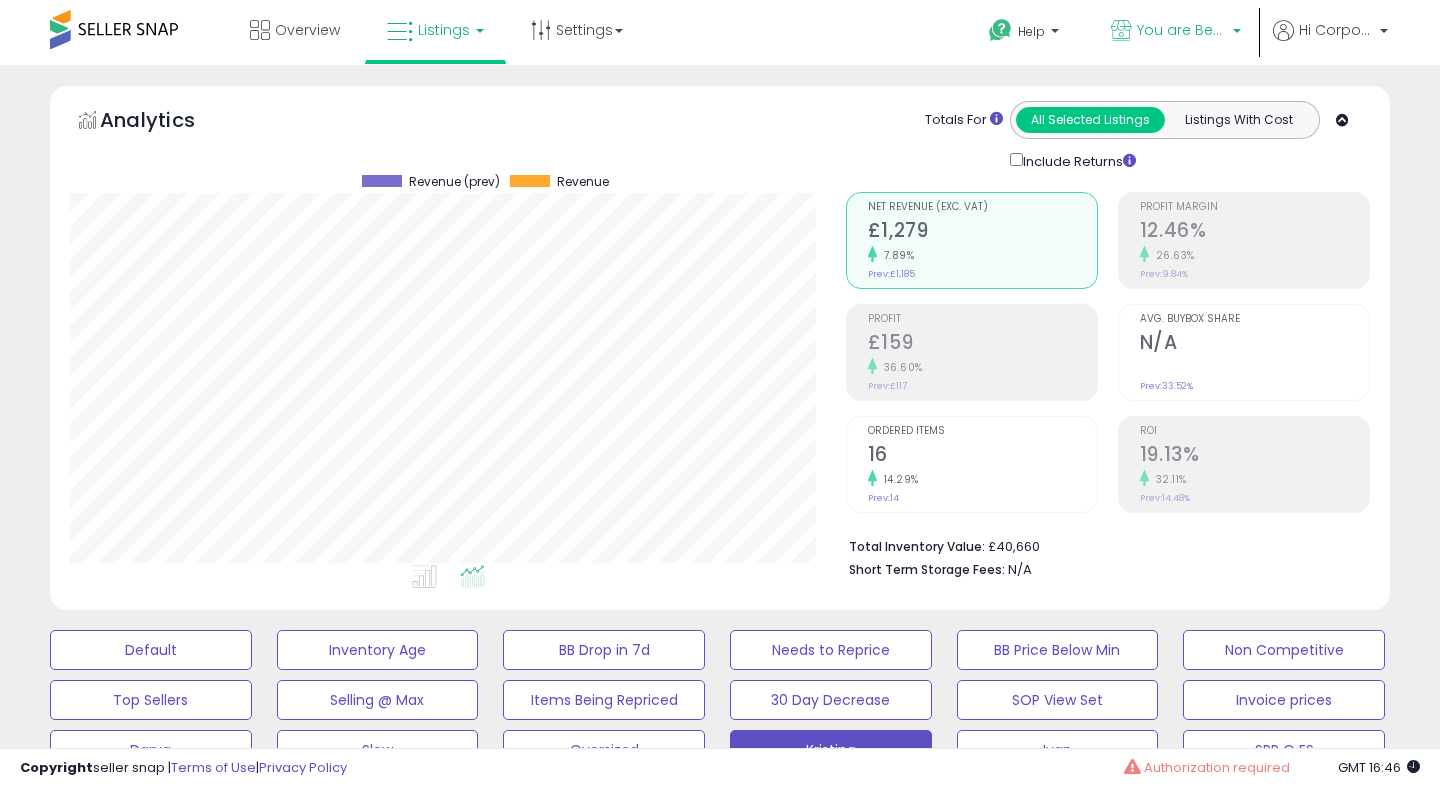 click on "You are Beautiful (UK)" at bounding box center (1182, 30) 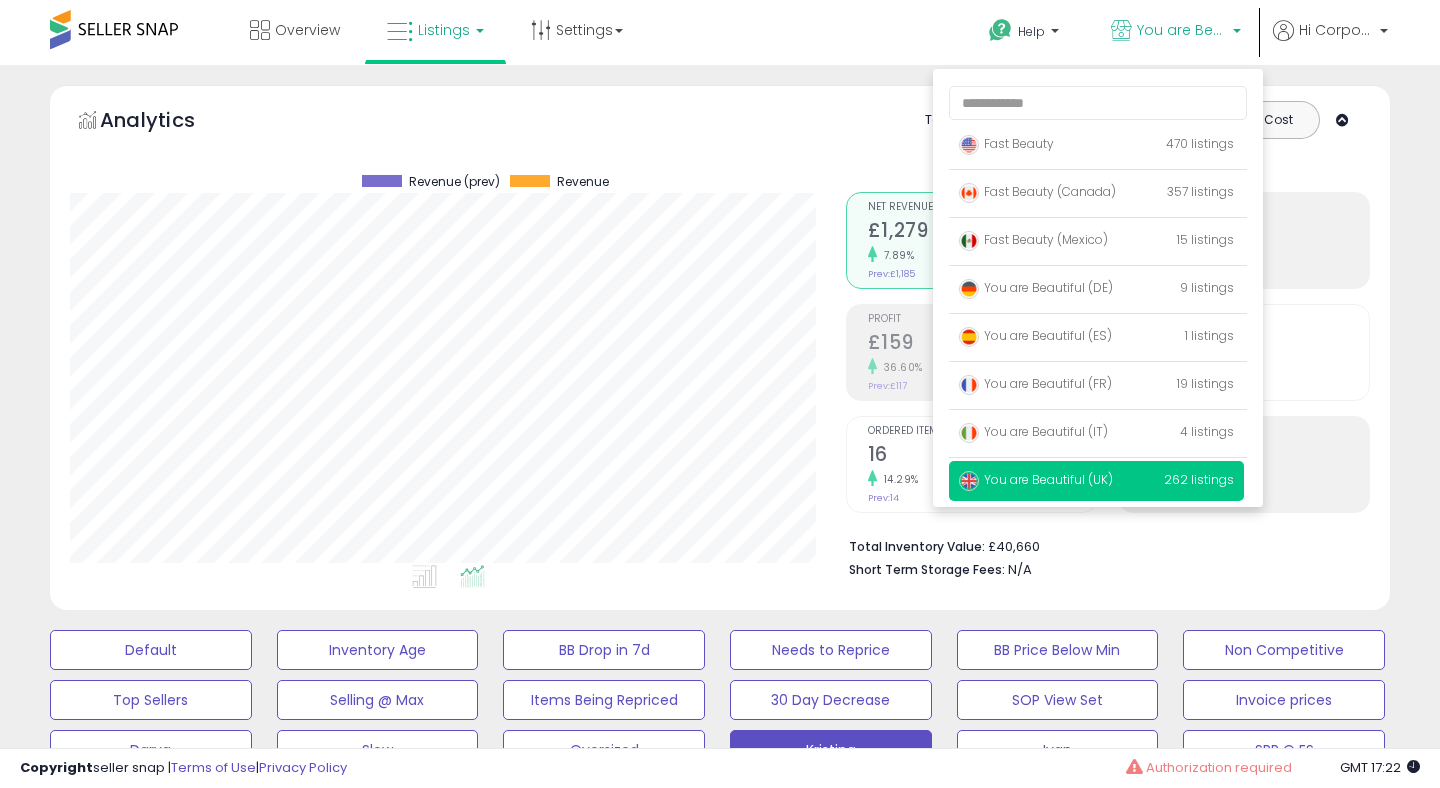 click on "Analytics
Totals For
All Selected Listings
Listings With Cost
Include Returns" at bounding box center (720, 136) 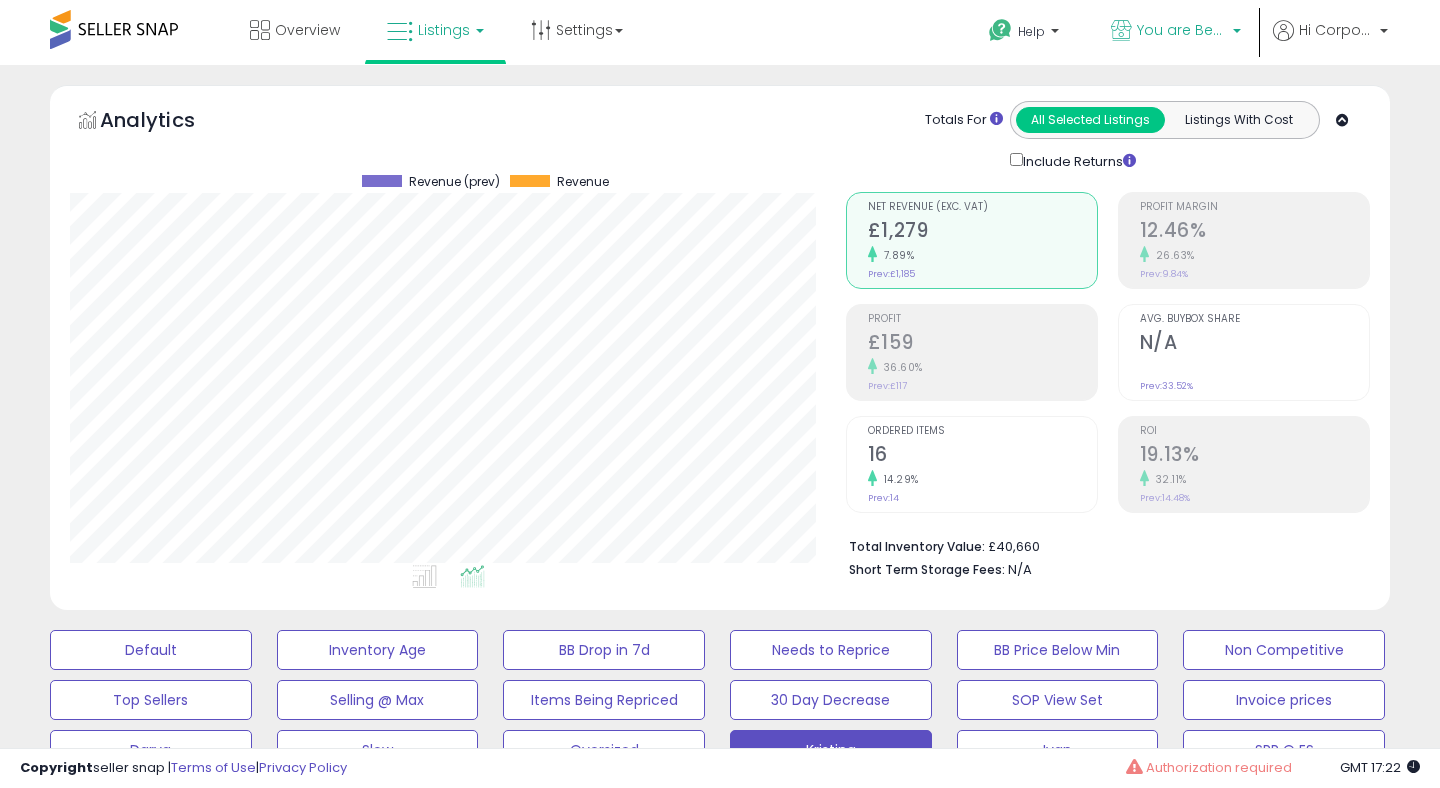 click on "You are Beautiful (UK)" at bounding box center [1182, 30] 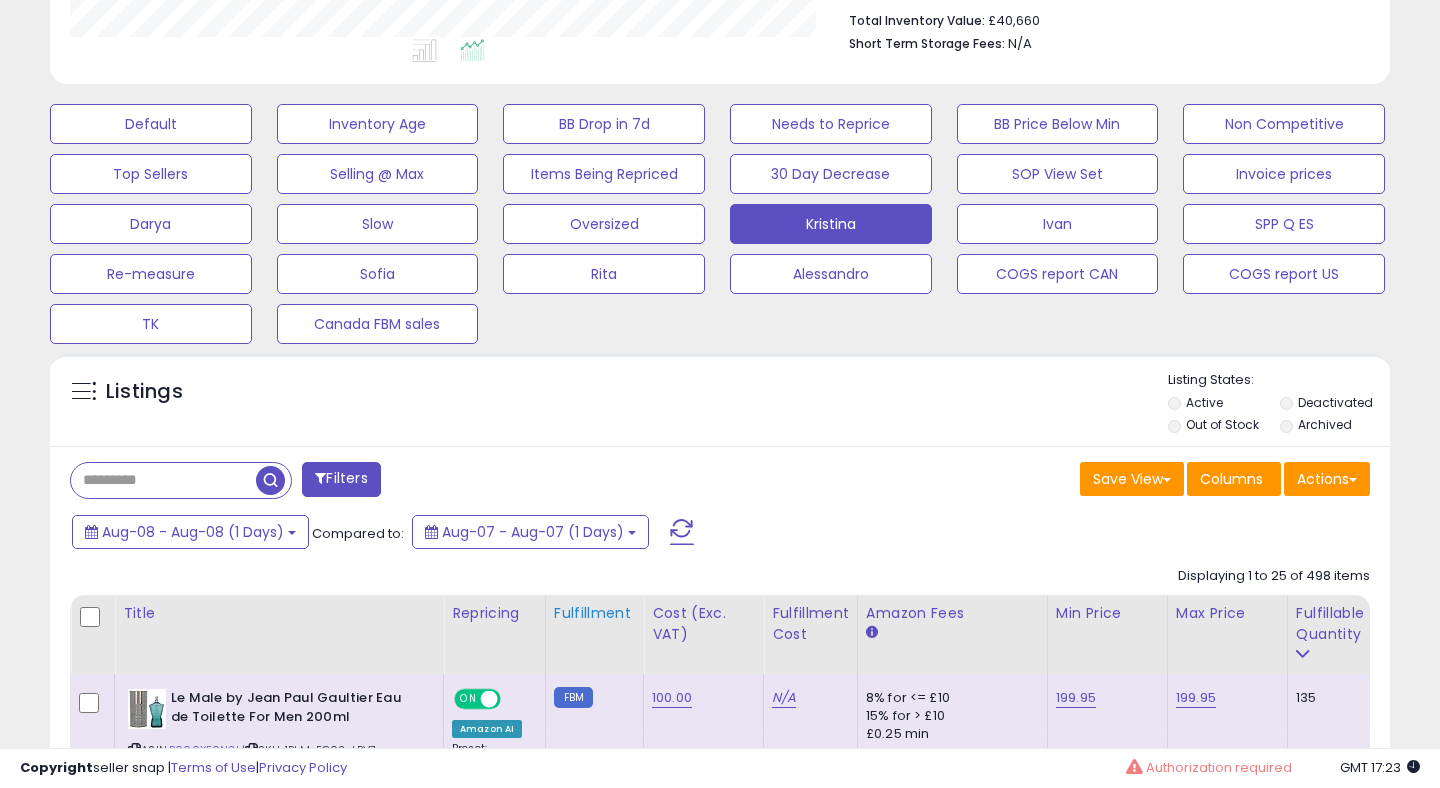 scroll, scrollTop: 537, scrollLeft: 0, axis: vertical 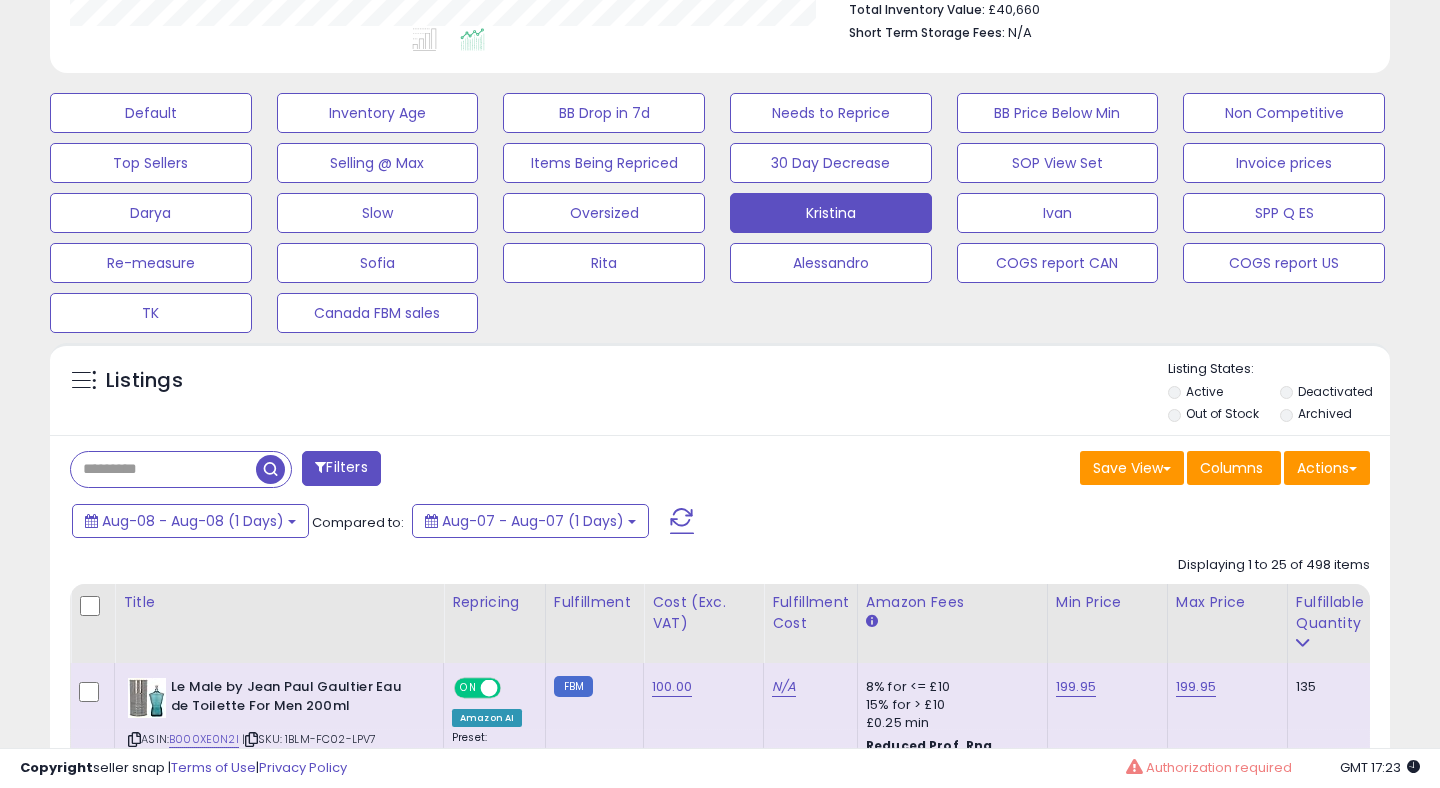 click at bounding box center (682, 521) 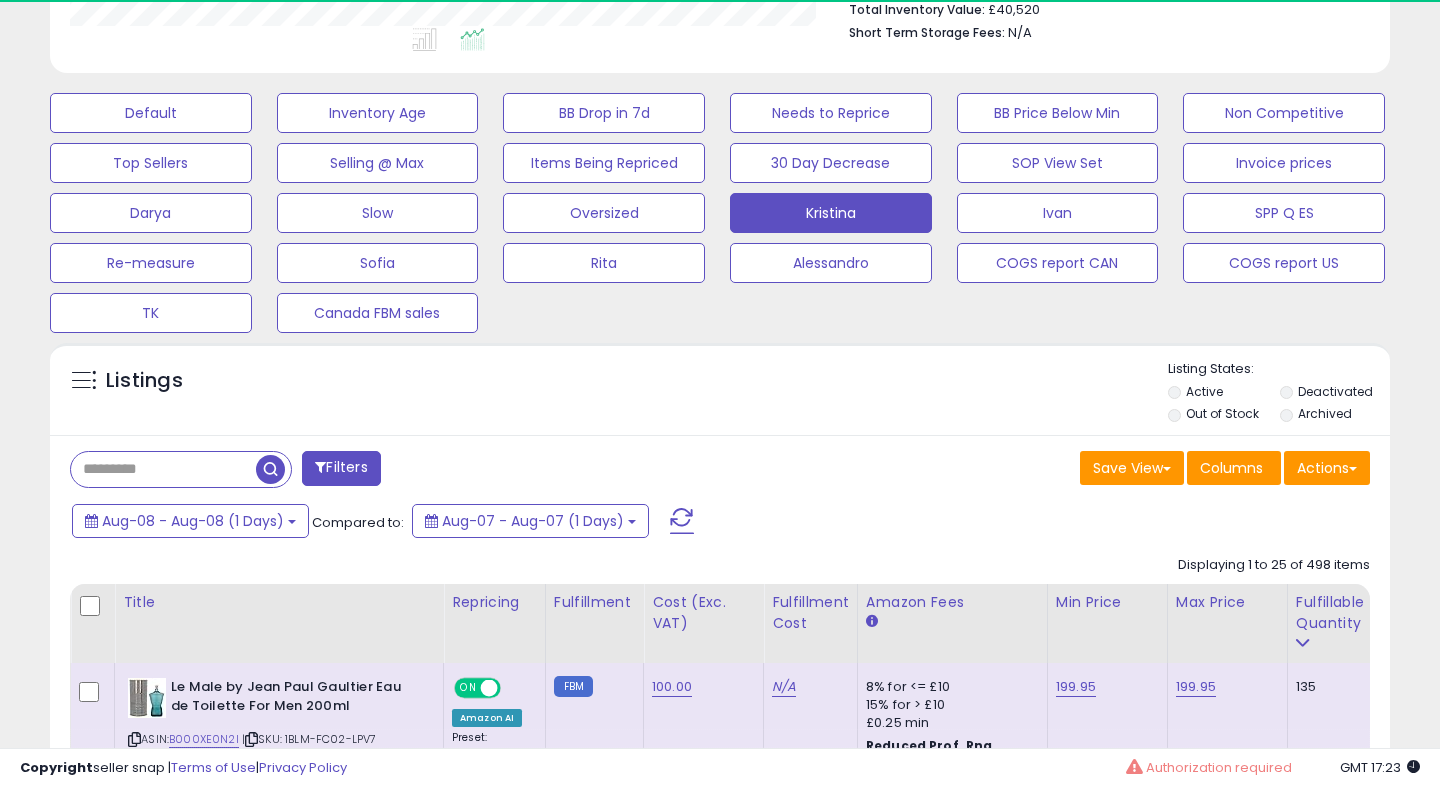 scroll, scrollTop: 999590, scrollLeft: 999224, axis: both 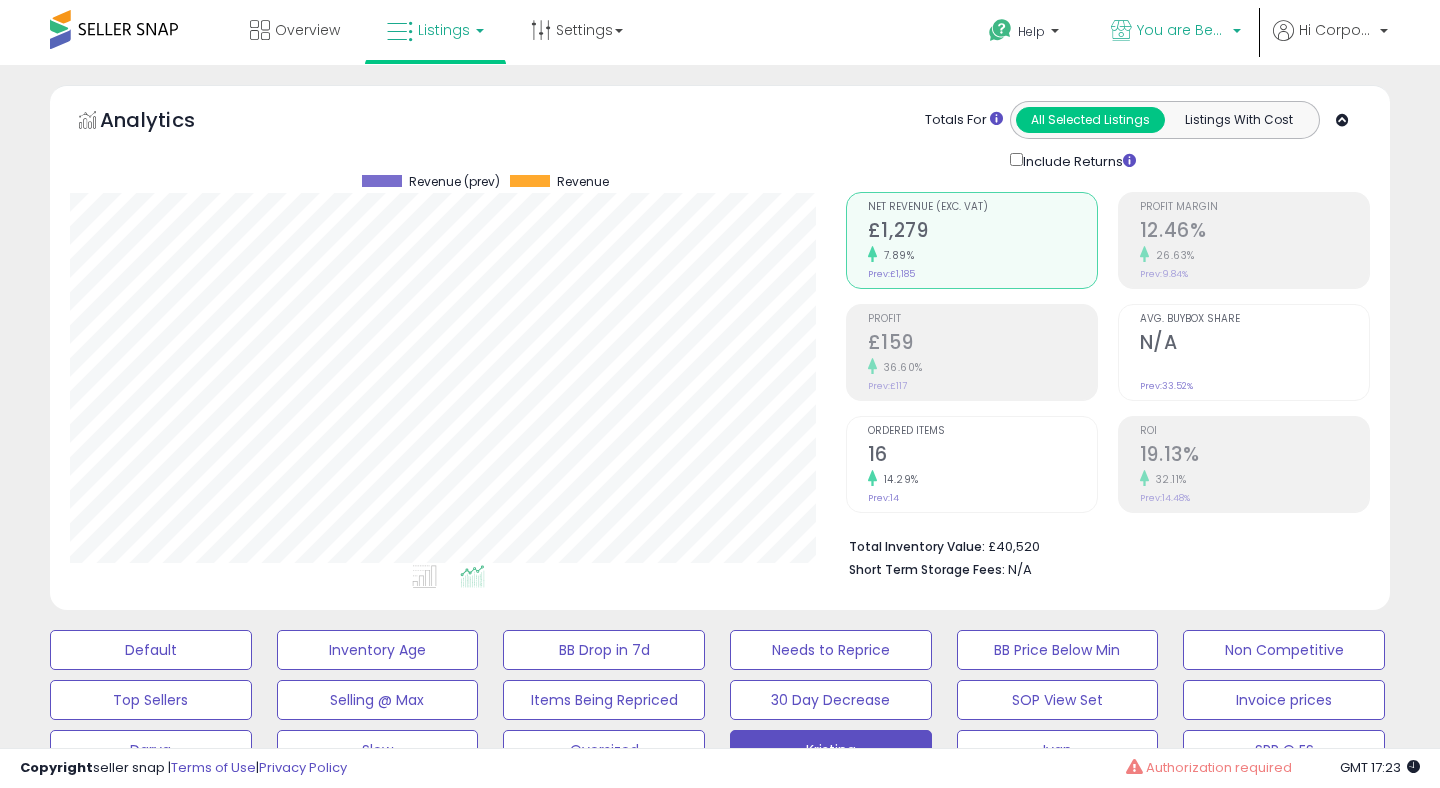click on "You are Beautiful (UK)" at bounding box center [1182, 30] 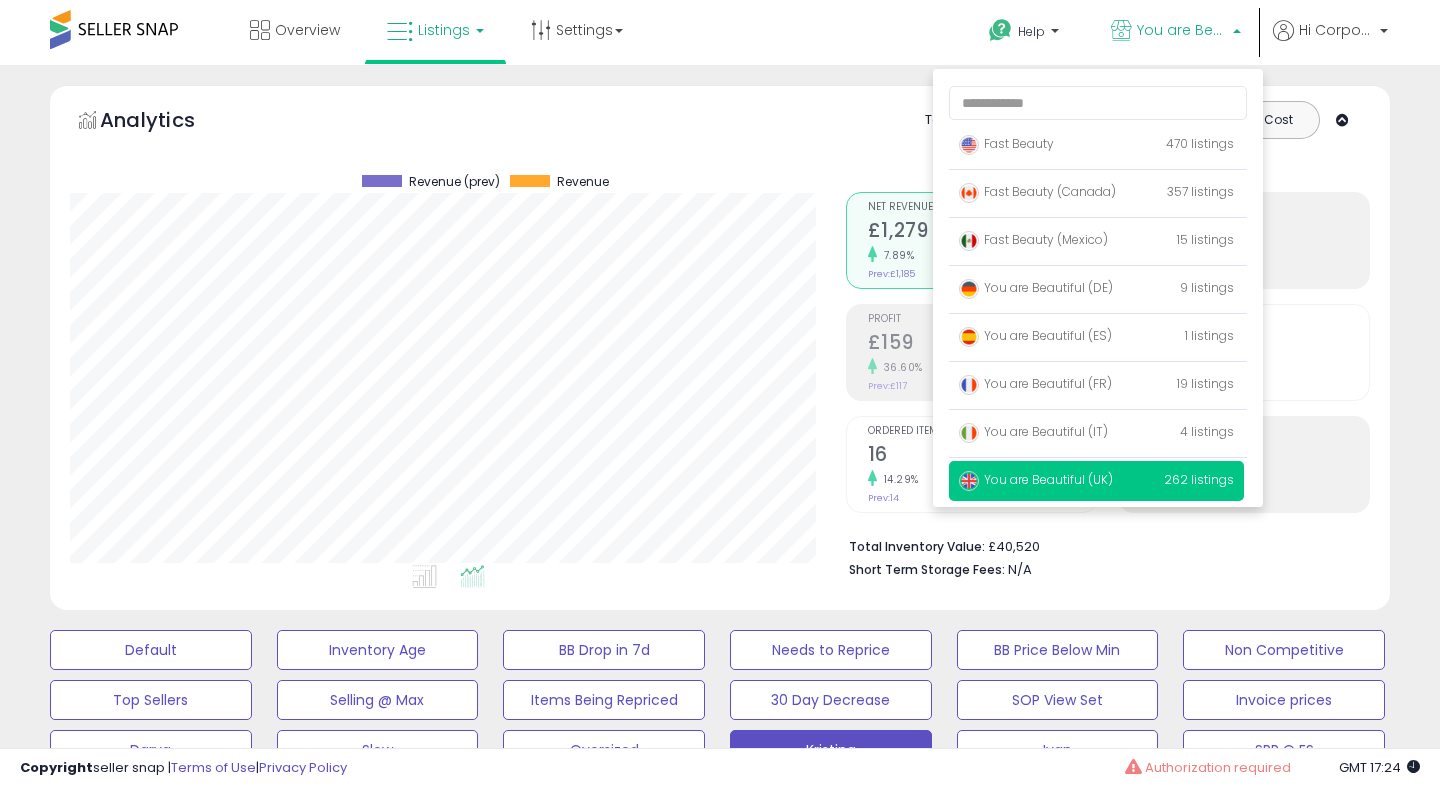 click on "Analytics
Totals For
All Selected Listings
Listings With Cost
Include Returns" at bounding box center [720, 136] 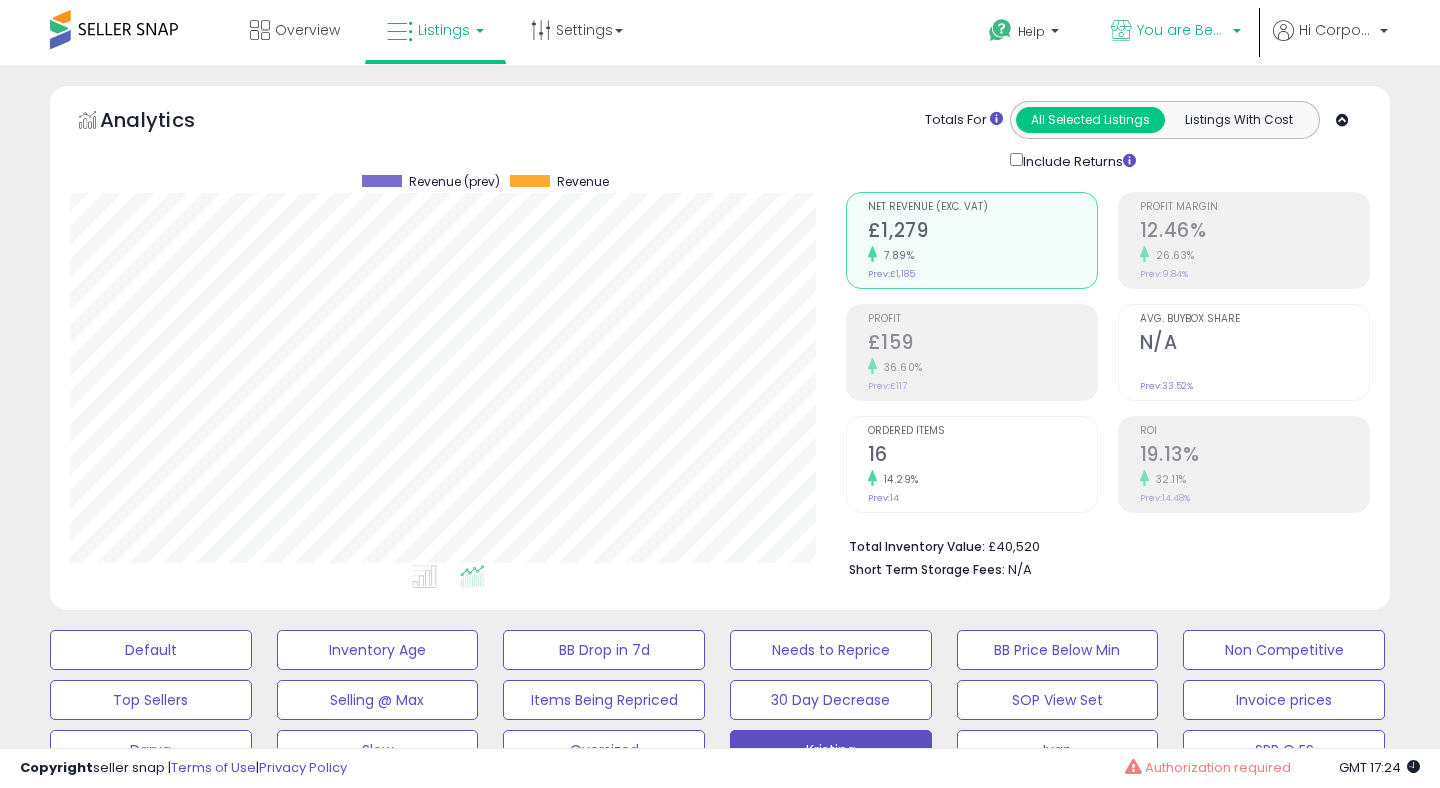 click on "You are Beautiful (UK)" at bounding box center [1182, 30] 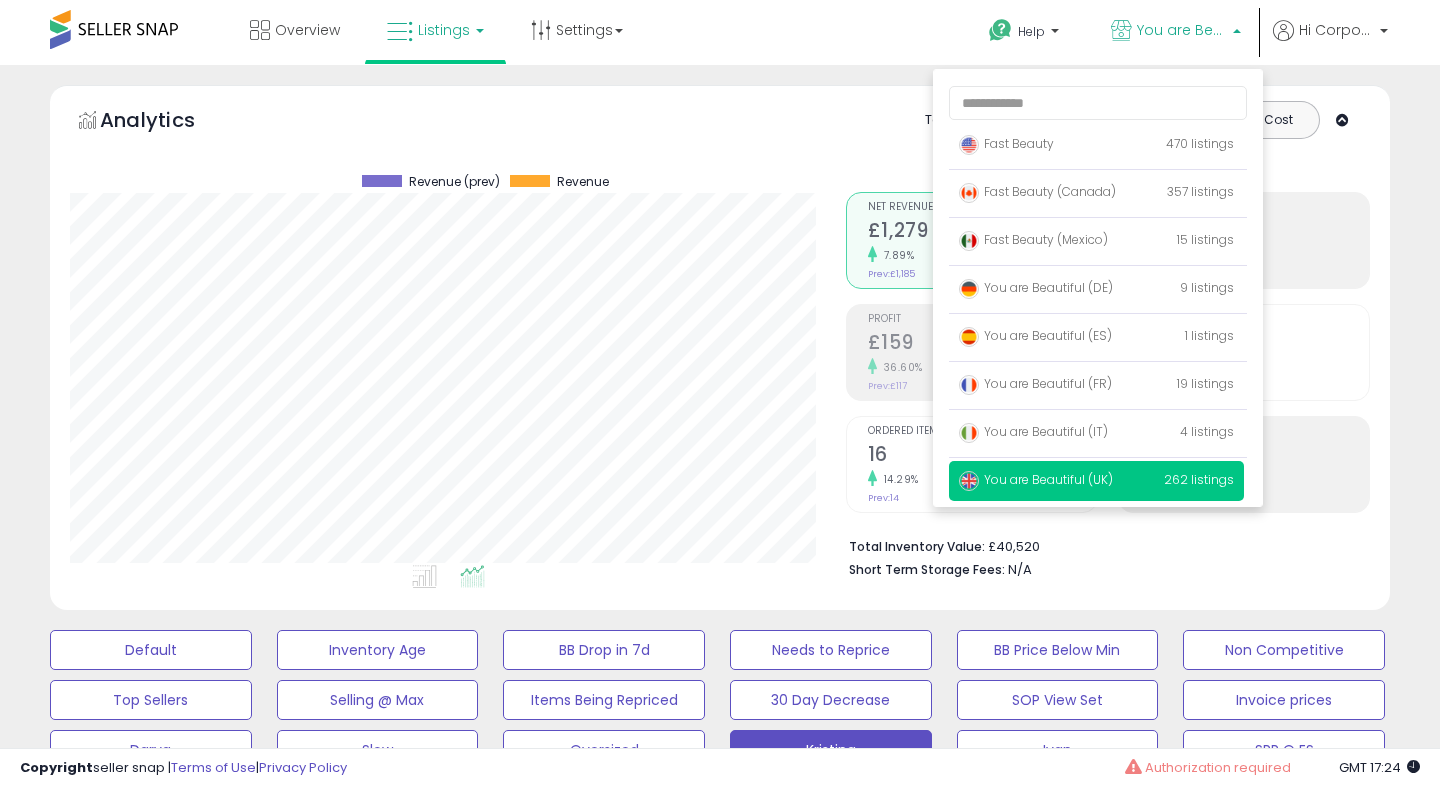 click on "Analytics
Totals For
All Selected Listings
Listings With Cost
Include Returns" 